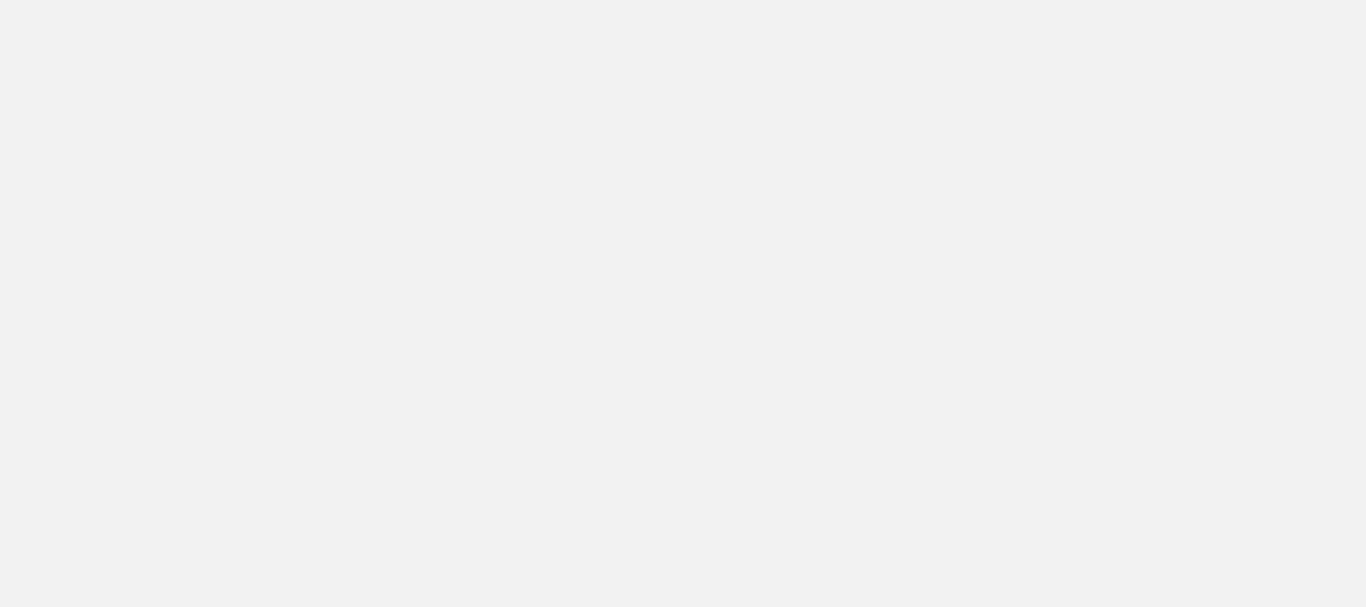 scroll, scrollTop: 0, scrollLeft: 0, axis: both 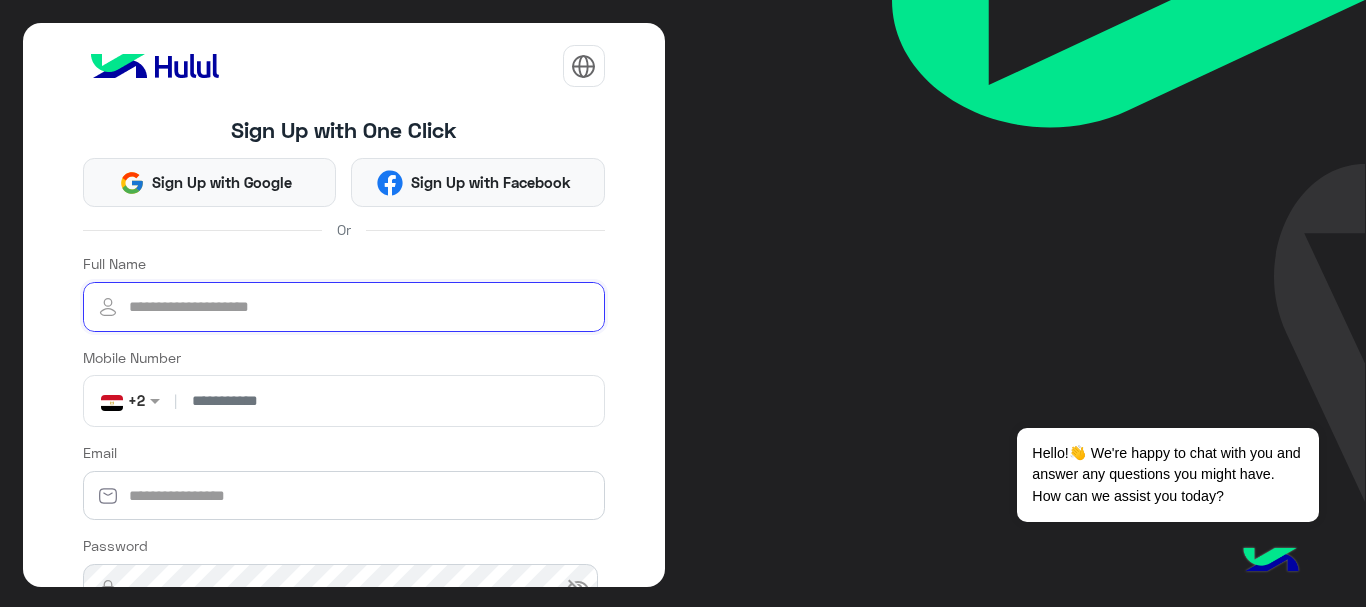 click on "Full Name" at bounding box center (344, 307) 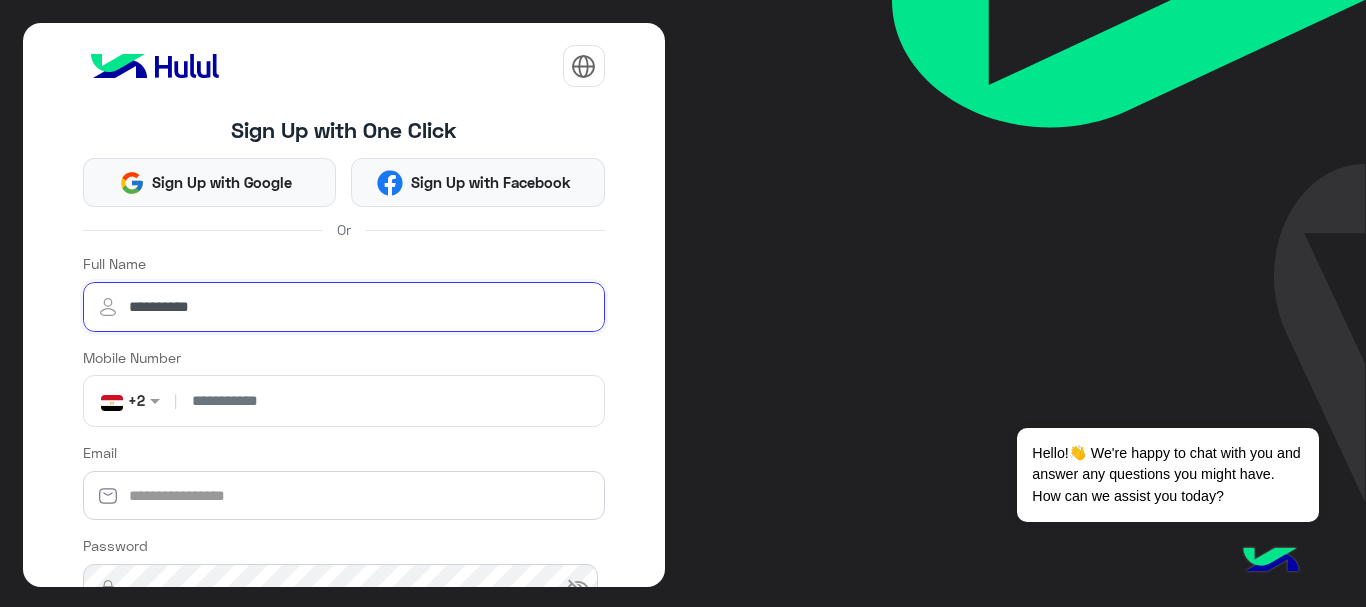 type on "**********" 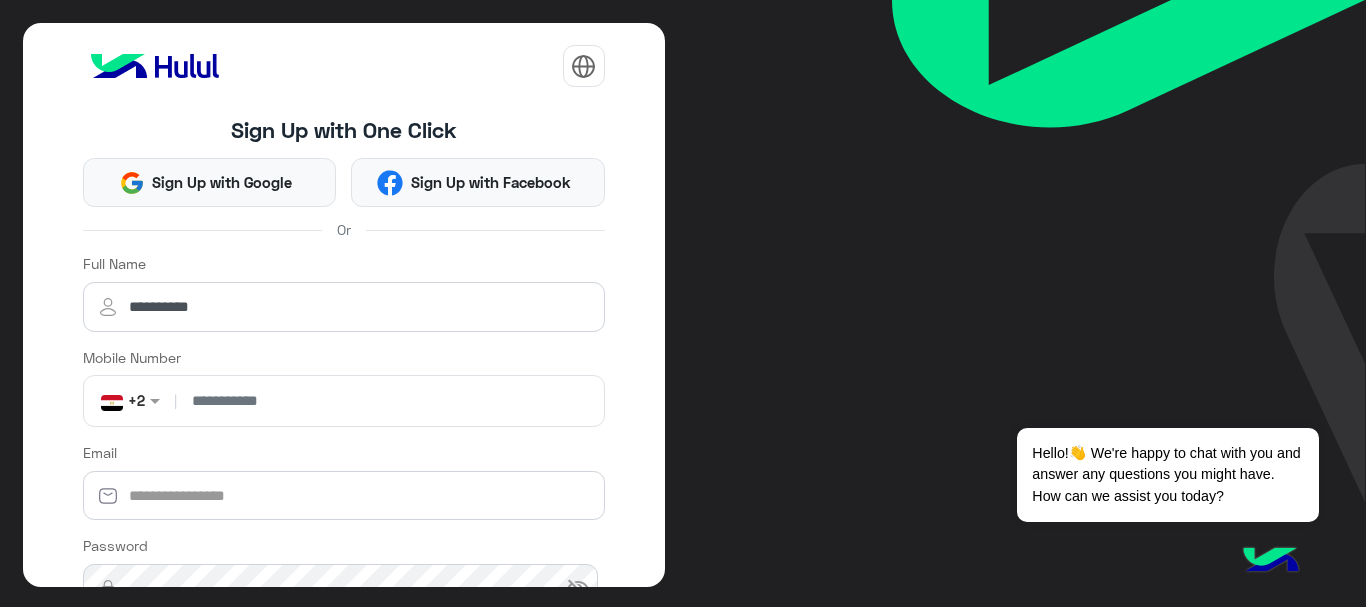 drag, startPoint x: 230, startPoint y: 405, endPoint x: 555, endPoint y: 457, distance: 329.1337 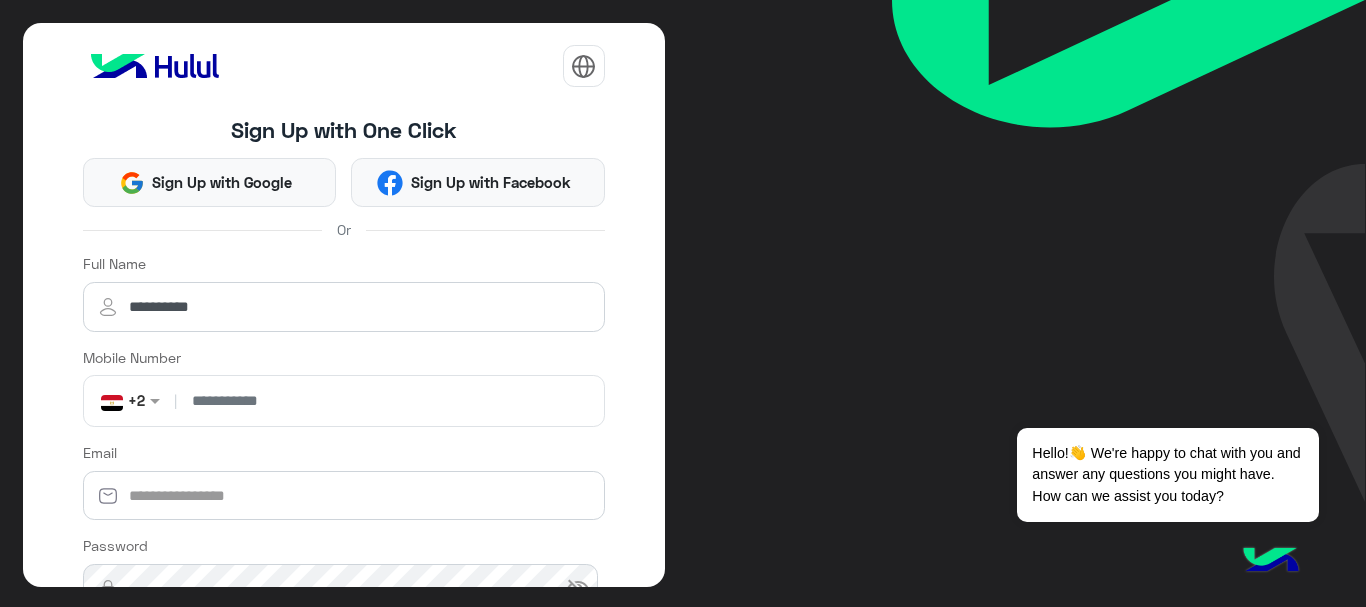 type on "**********" 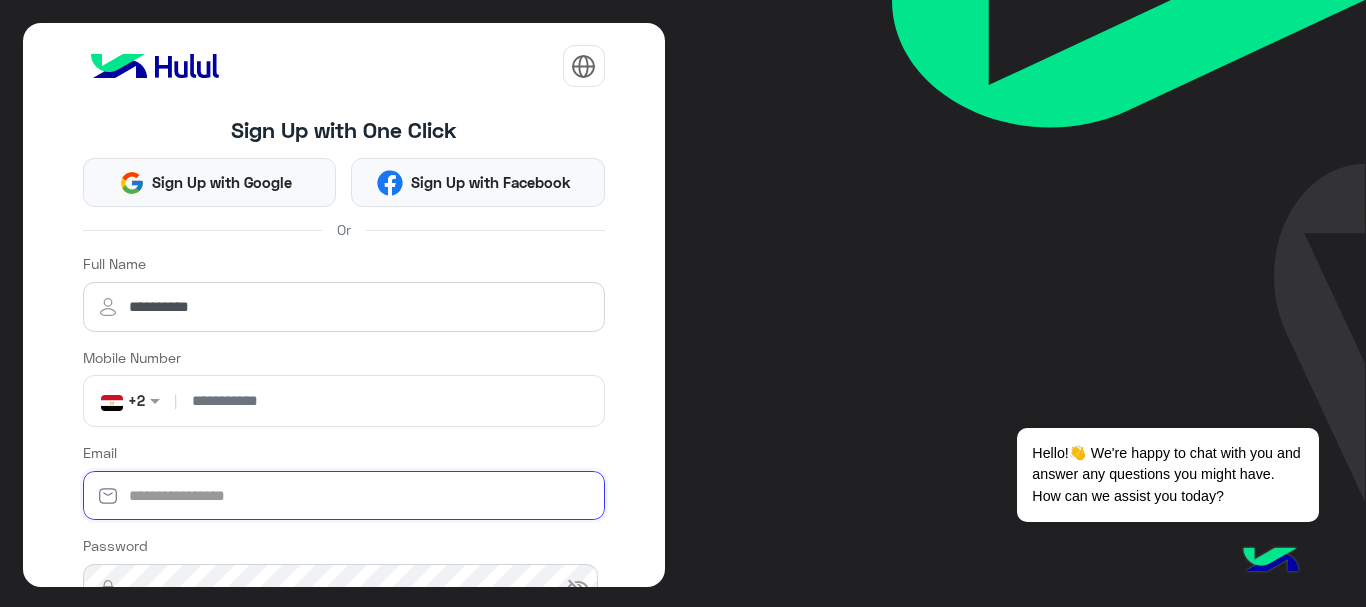 click on "Email" at bounding box center [344, 496] 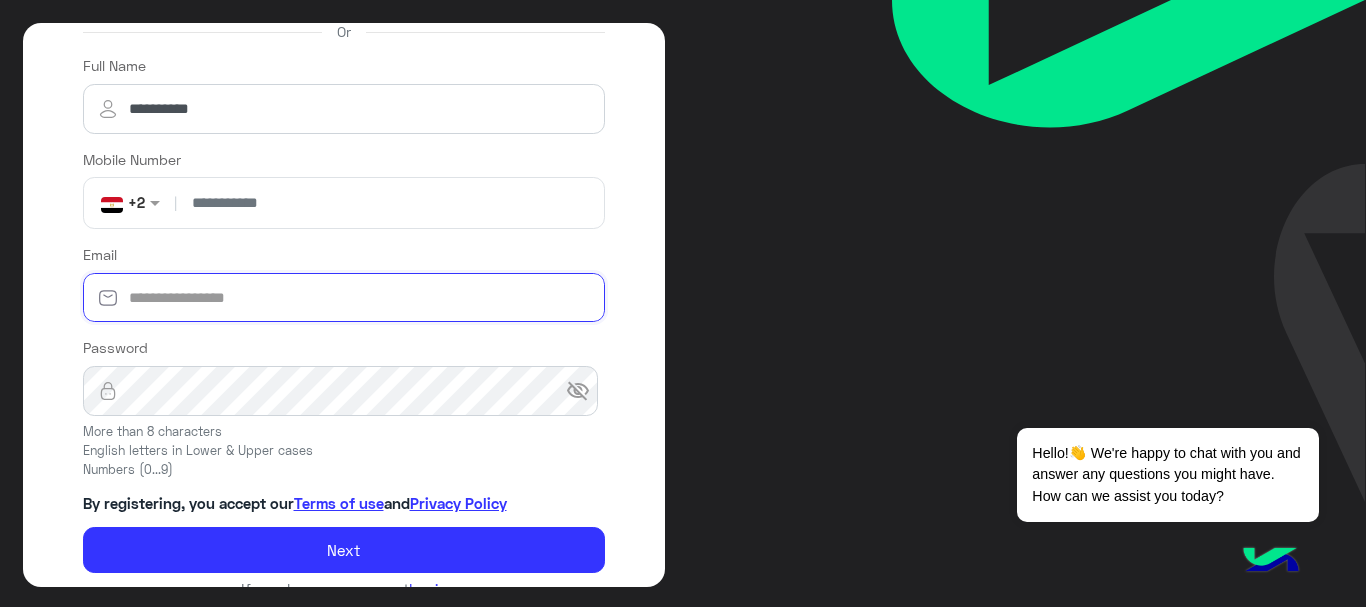 scroll, scrollTop: 200, scrollLeft: 0, axis: vertical 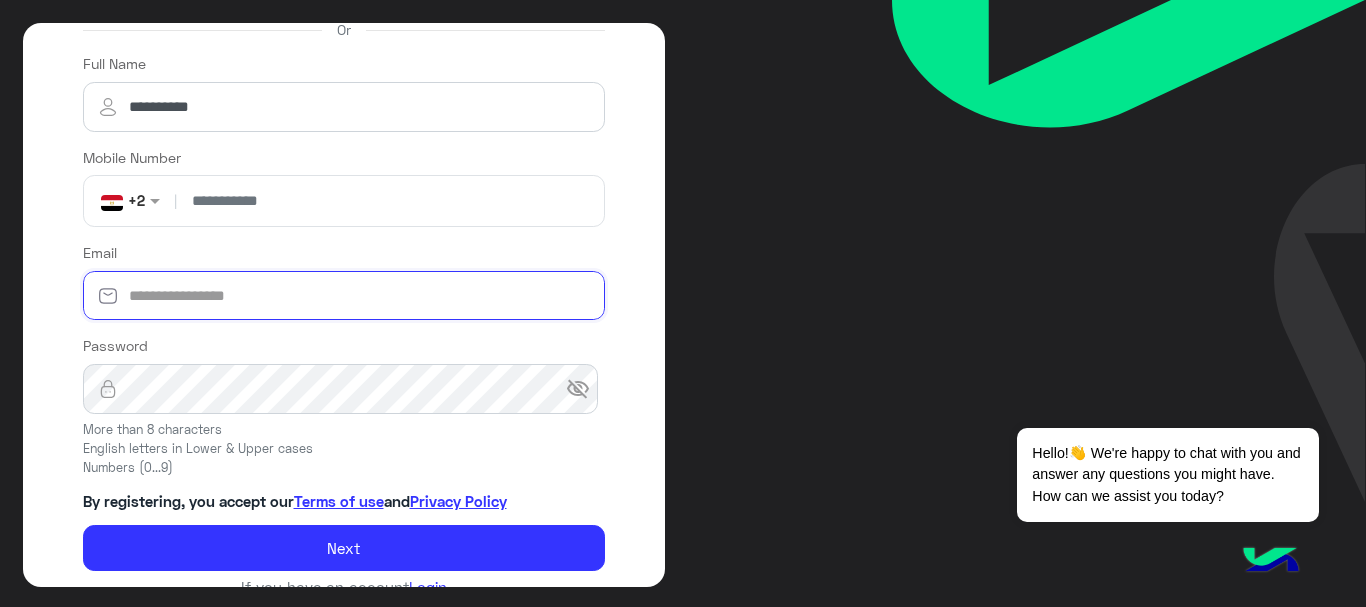 type on "**********" 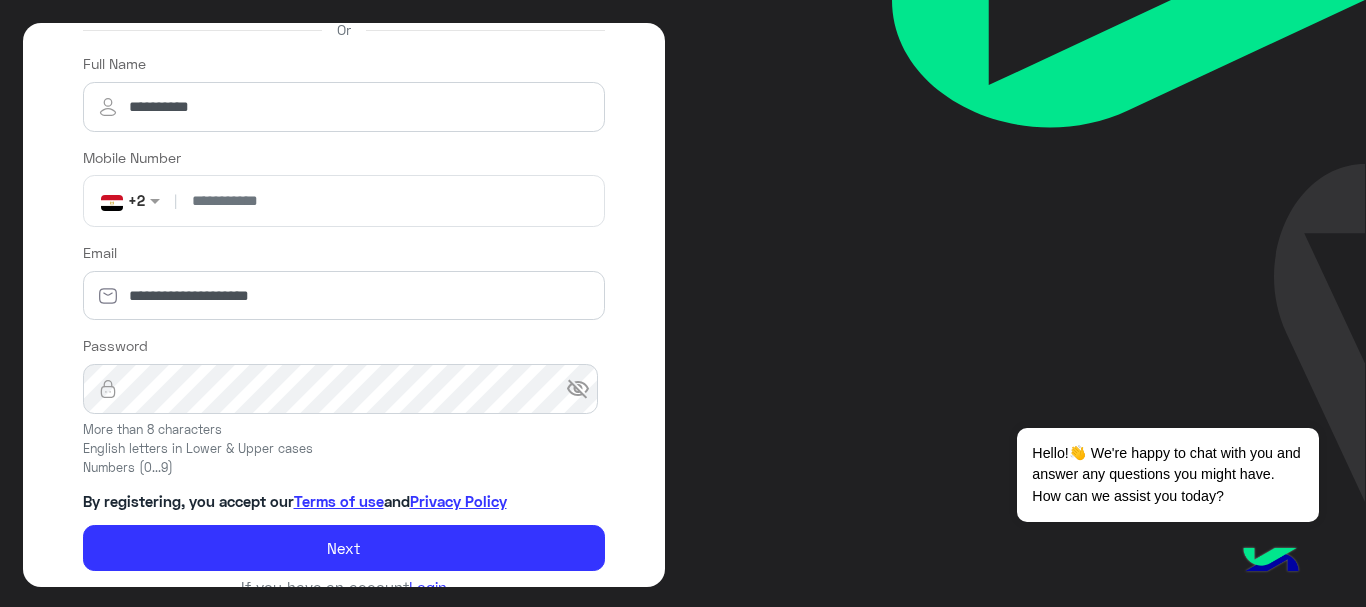 click on "visibility_off" at bounding box center [578, 389] 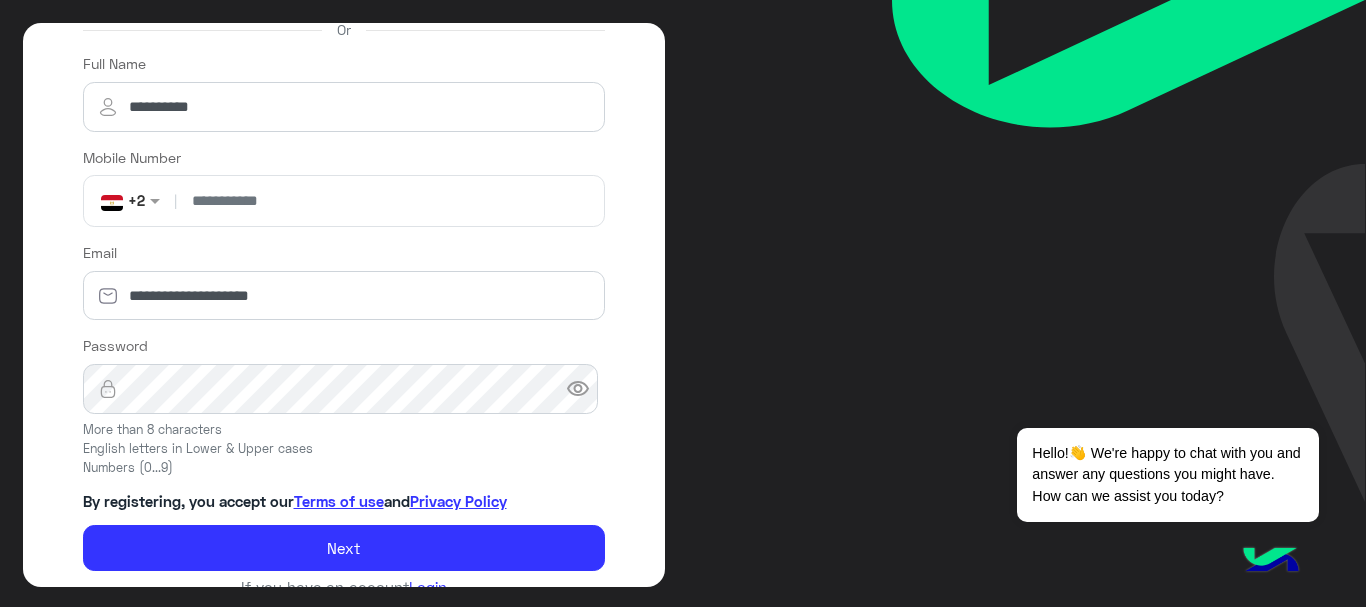 click on "visibility" at bounding box center (578, 389) 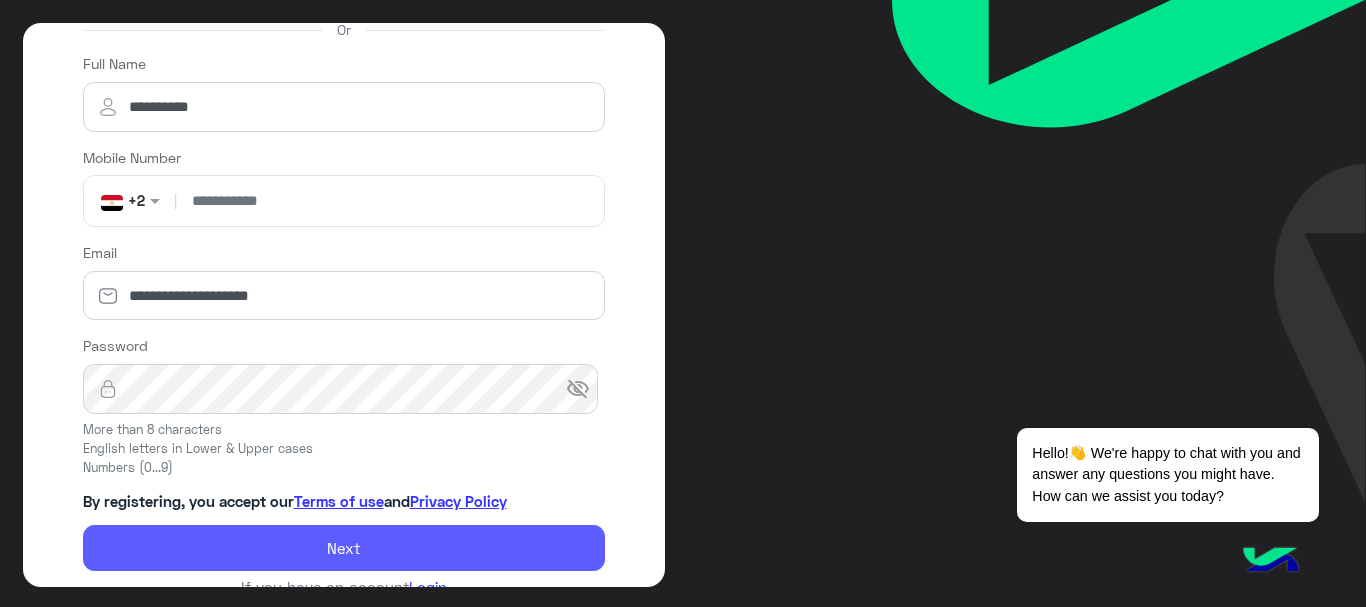 click on "Next" 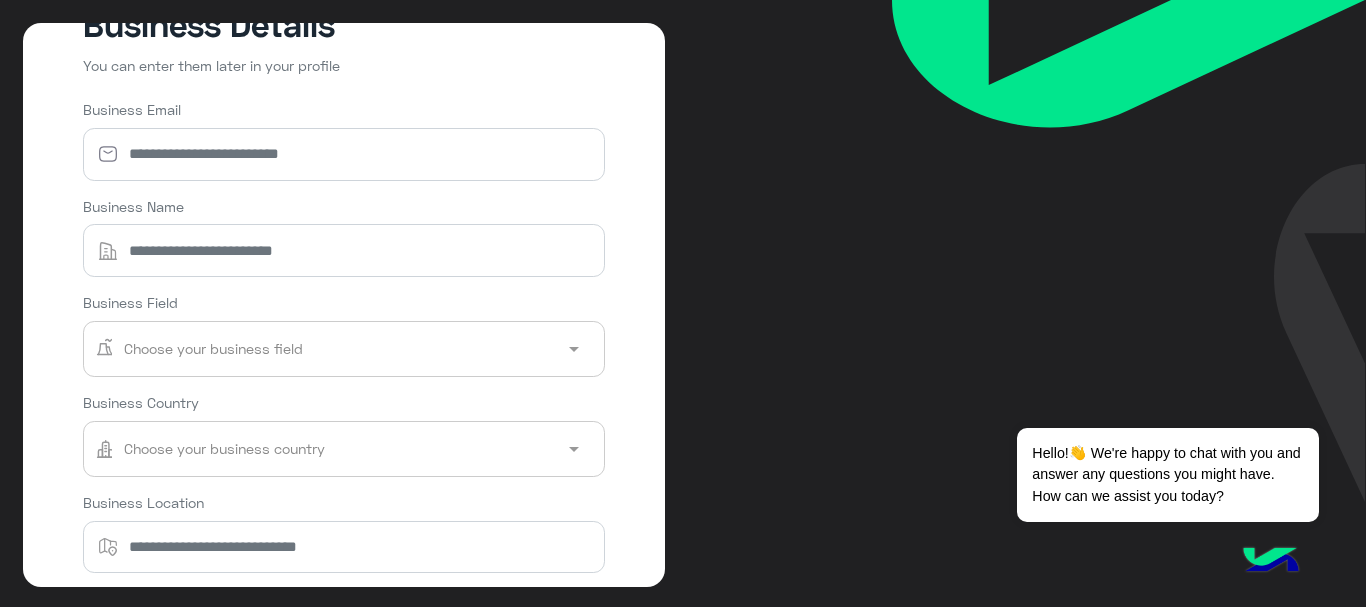scroll, scrollTop: 0, scrollLeft: 0, axis: both 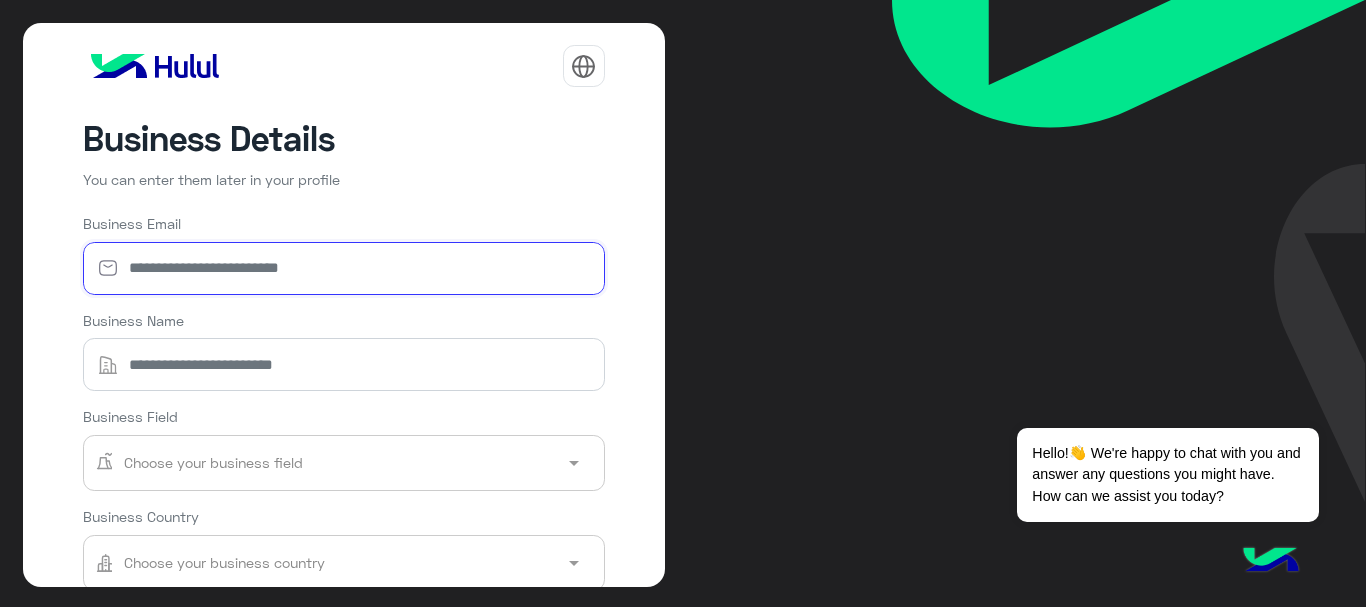 click on "Business Email" at bounding box center (344, 268) 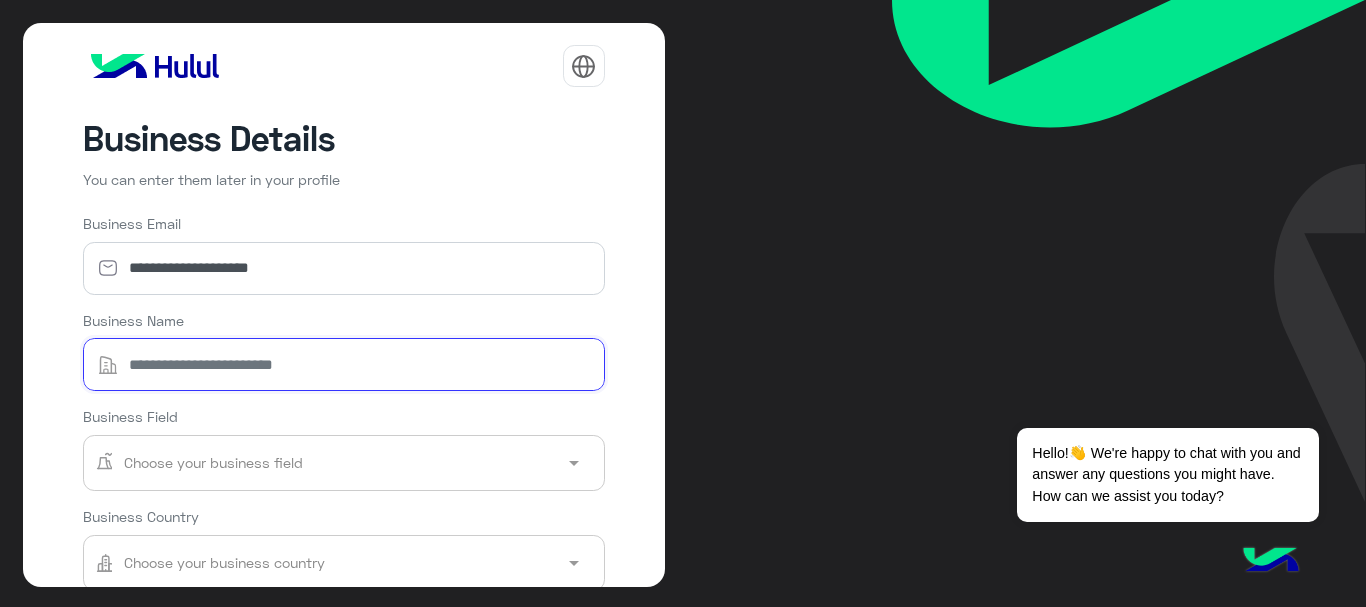 type on "**********" 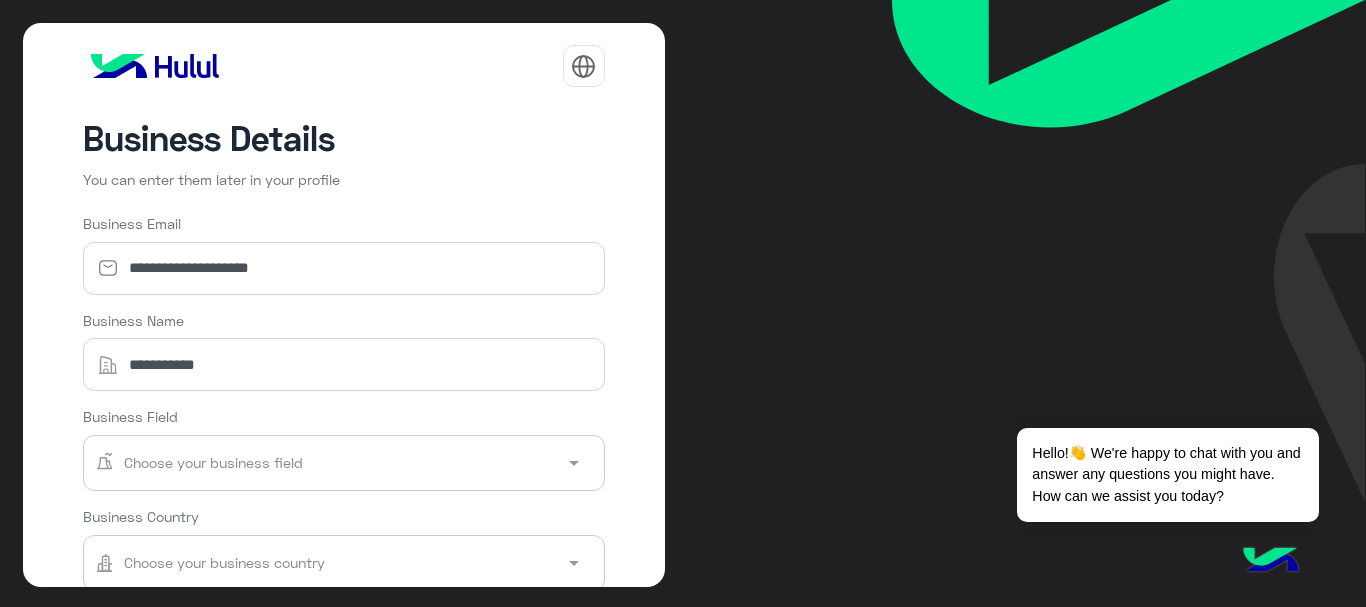 type on "*****" 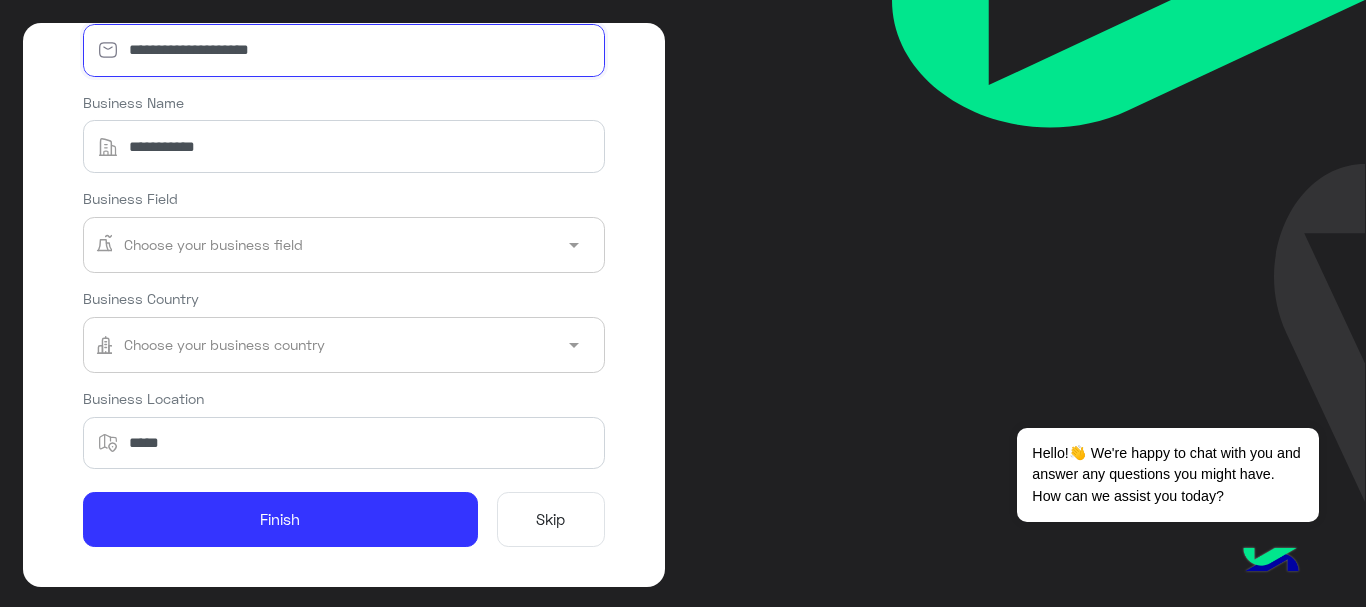 scroll, scrollTop: 223, scrollLeft: 0, axis: vertical 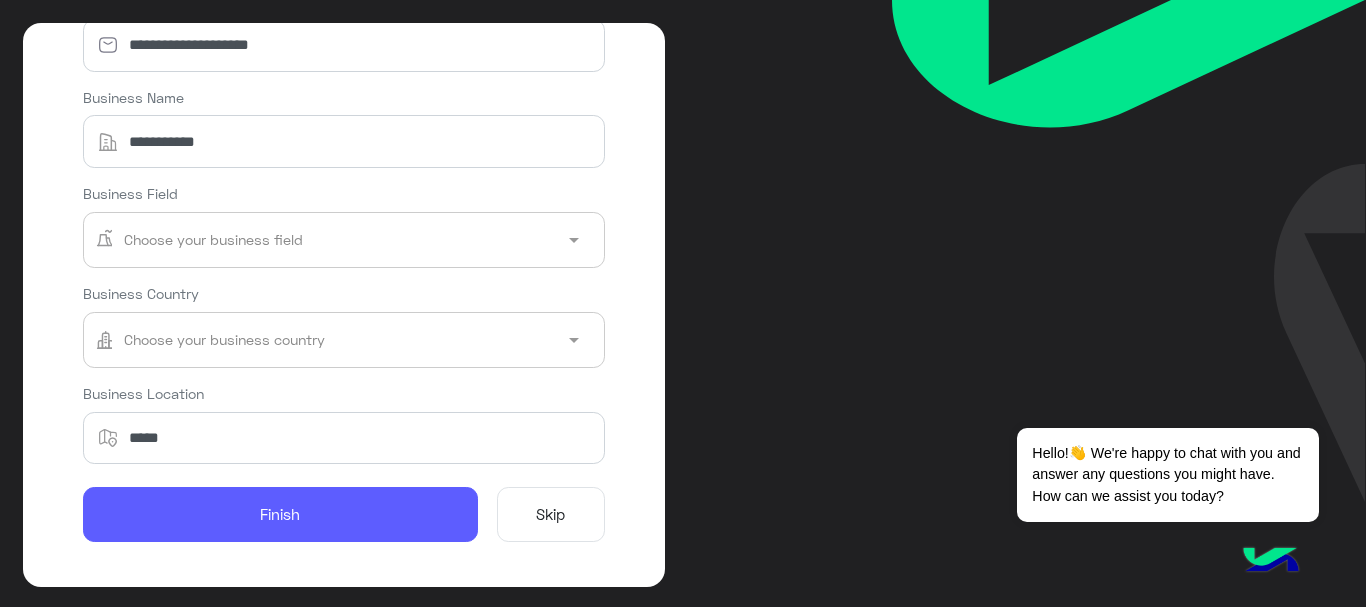 click on "Finish" 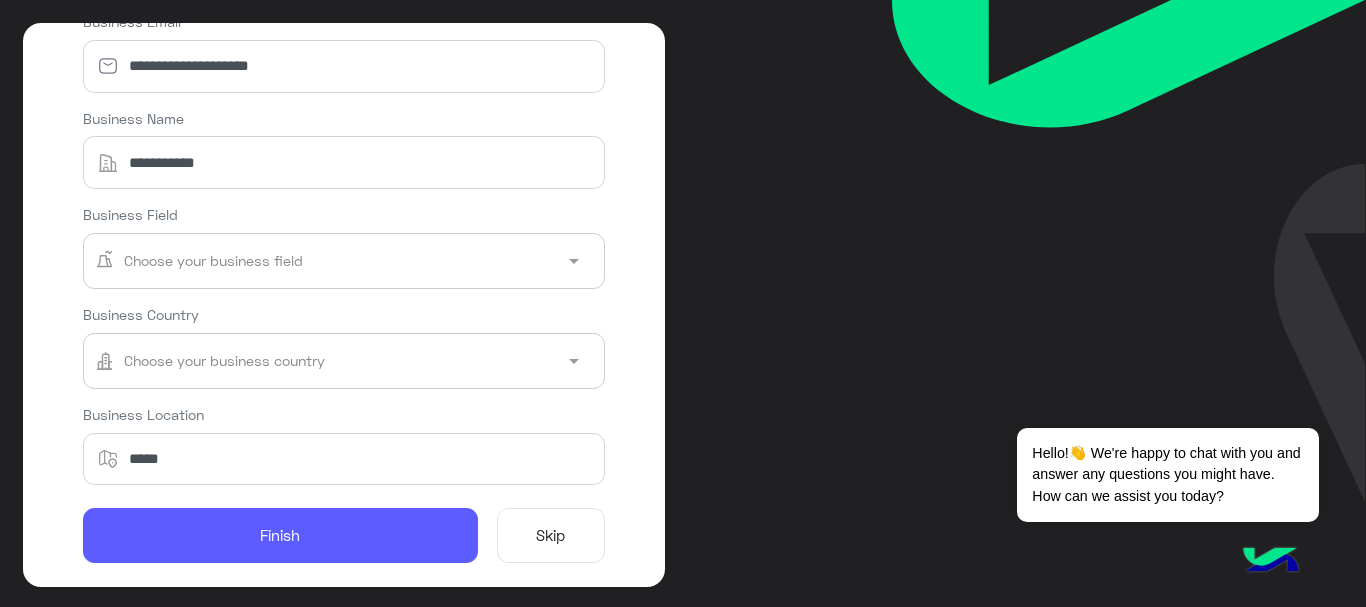 scroll, scrollTop: 223, scrollLeft: 0, axis: vertical 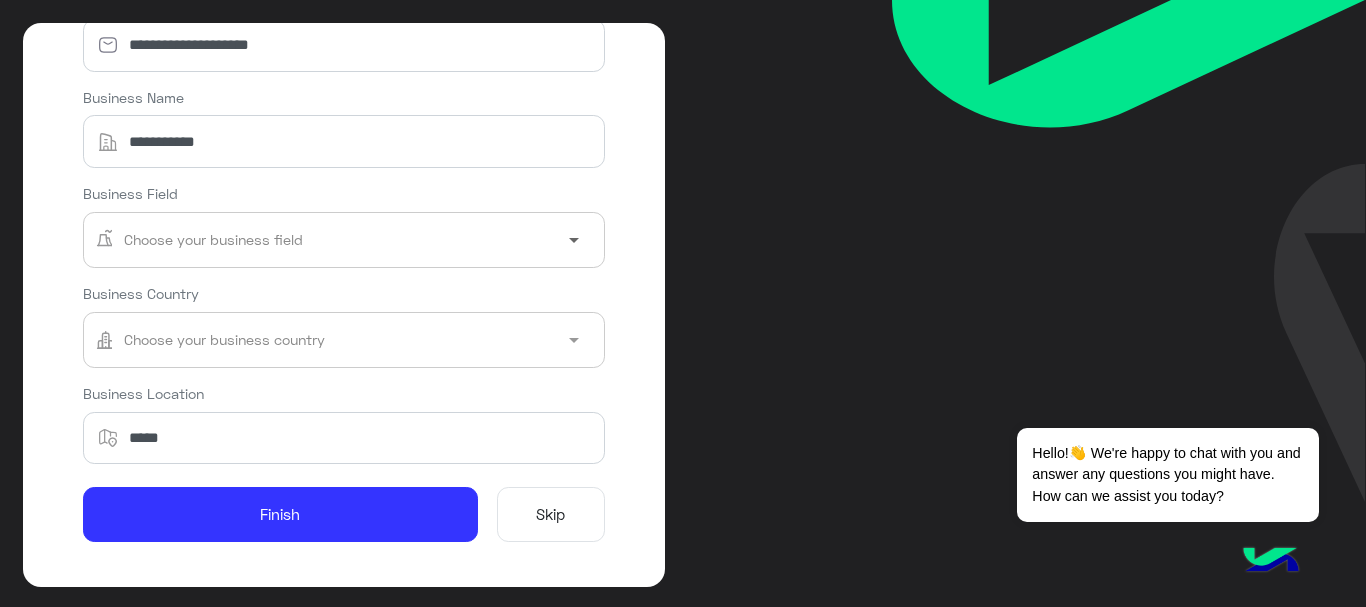 click 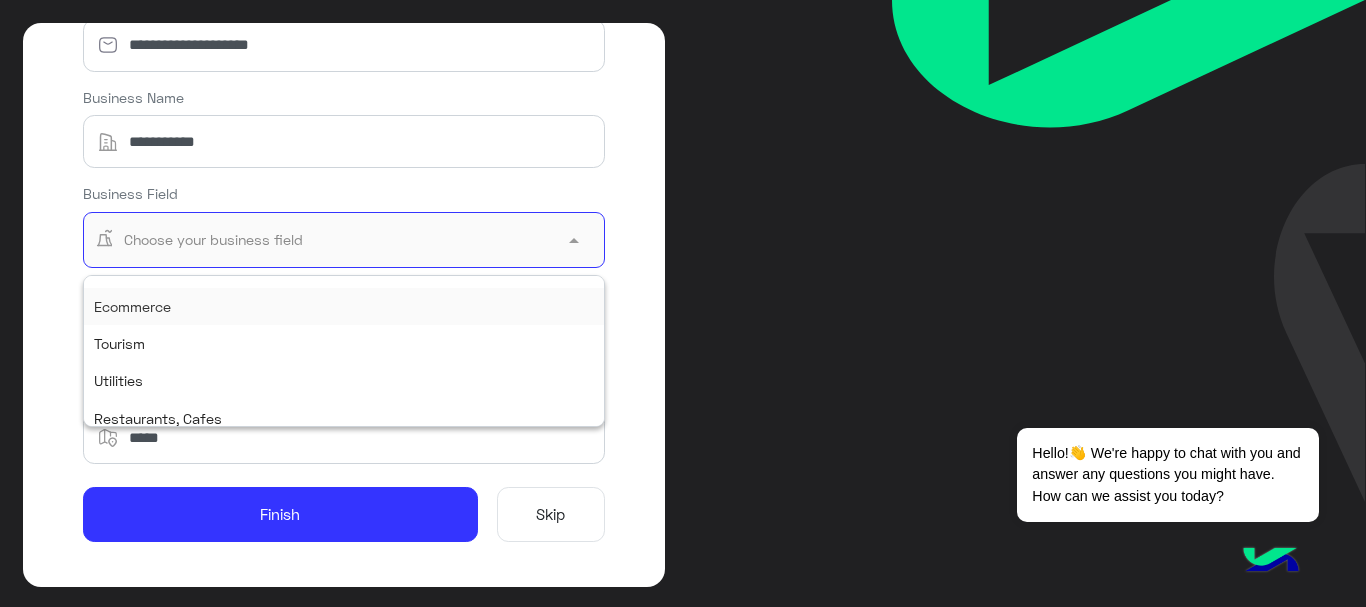 scroll, scrollTop: 0, scrollLeft: 0, axis: both 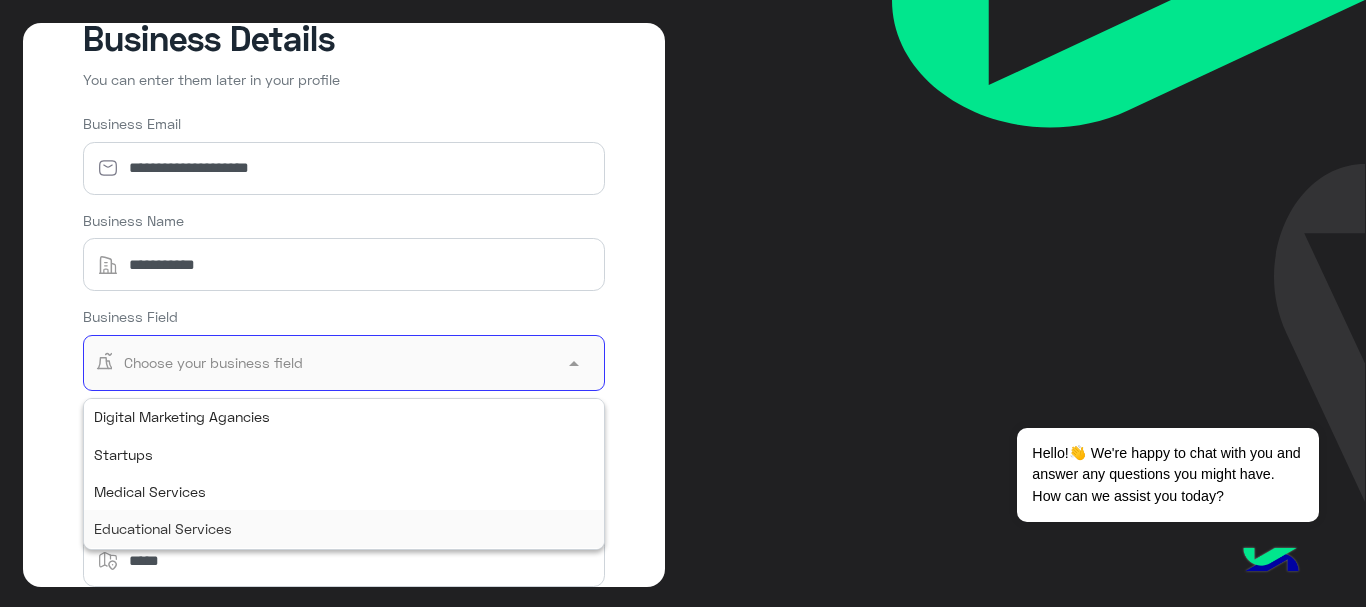 drag, startPoint x: 242, startPoint y: 422, endPoint x: 248, endPoint y: 549, distance: 127.141655 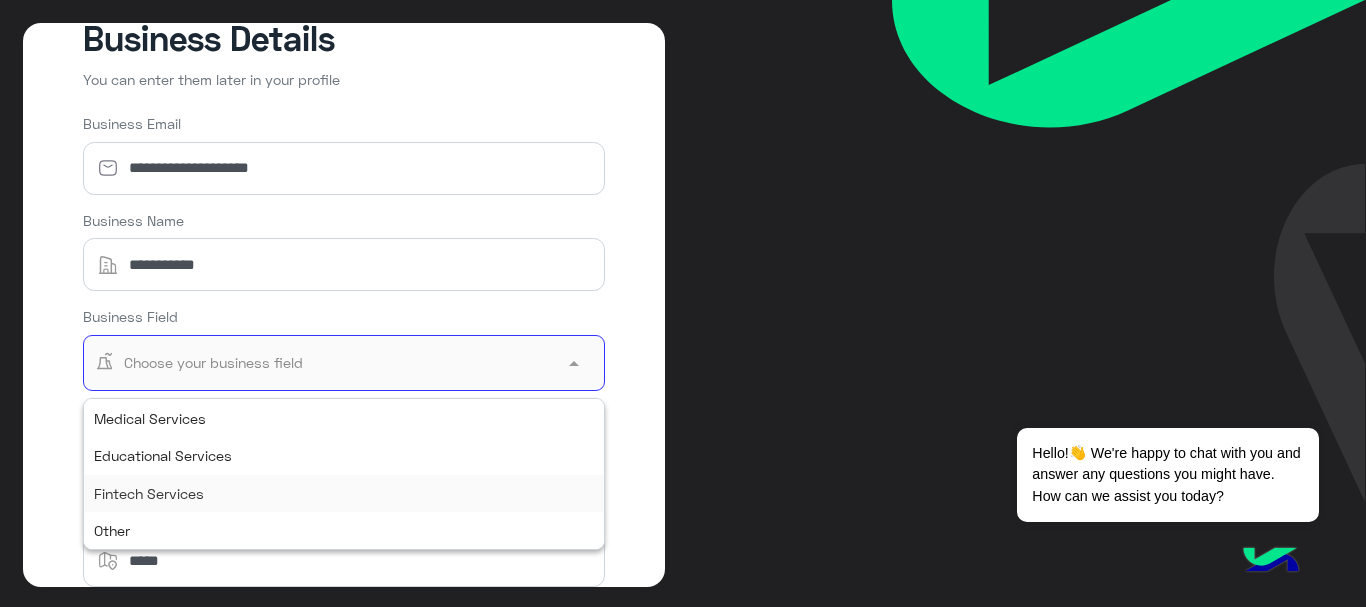 scroll, scrollTop: 200, scrollLeft: 0, axis: vertical 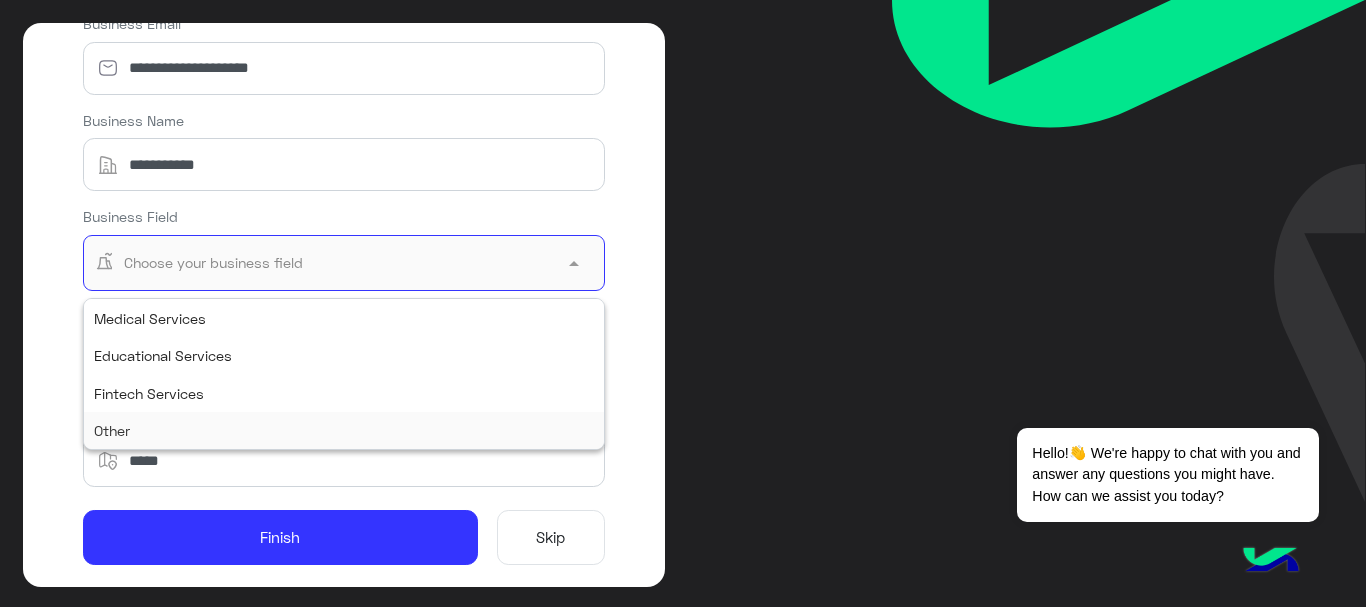 click on "Other" at bounding box center [344, 430] 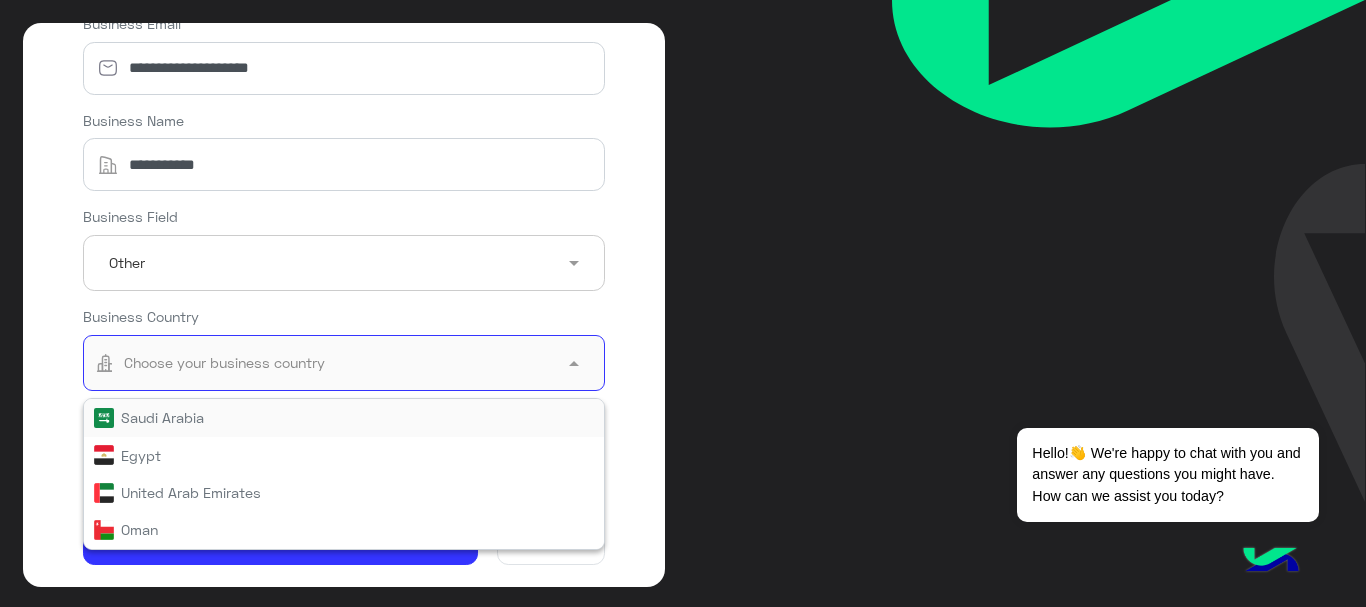 click 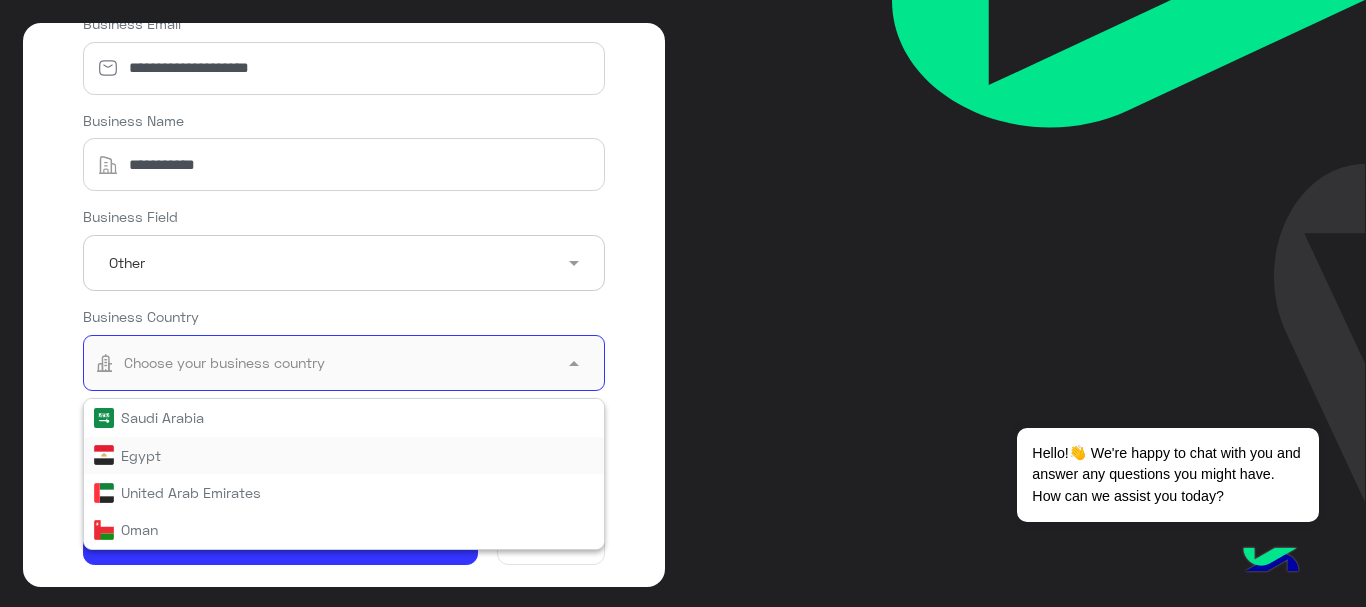 click on "Egypt" at bounding box center [344, 455] 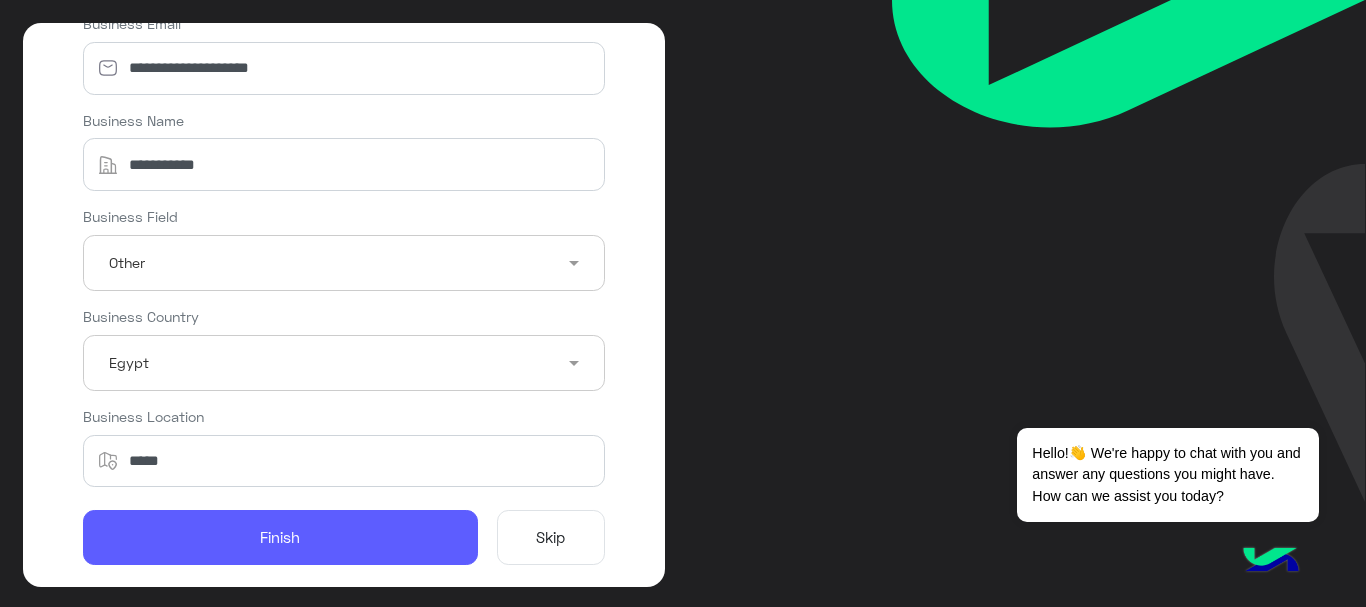 click on "Finish" 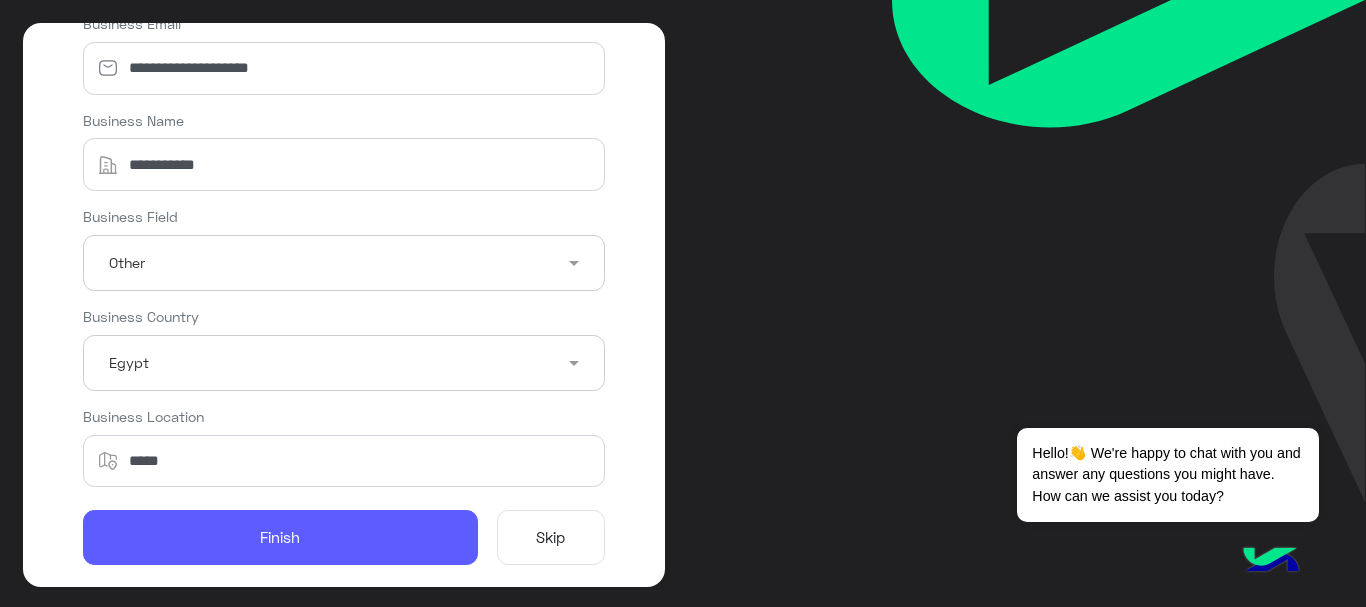 click on "Finish" 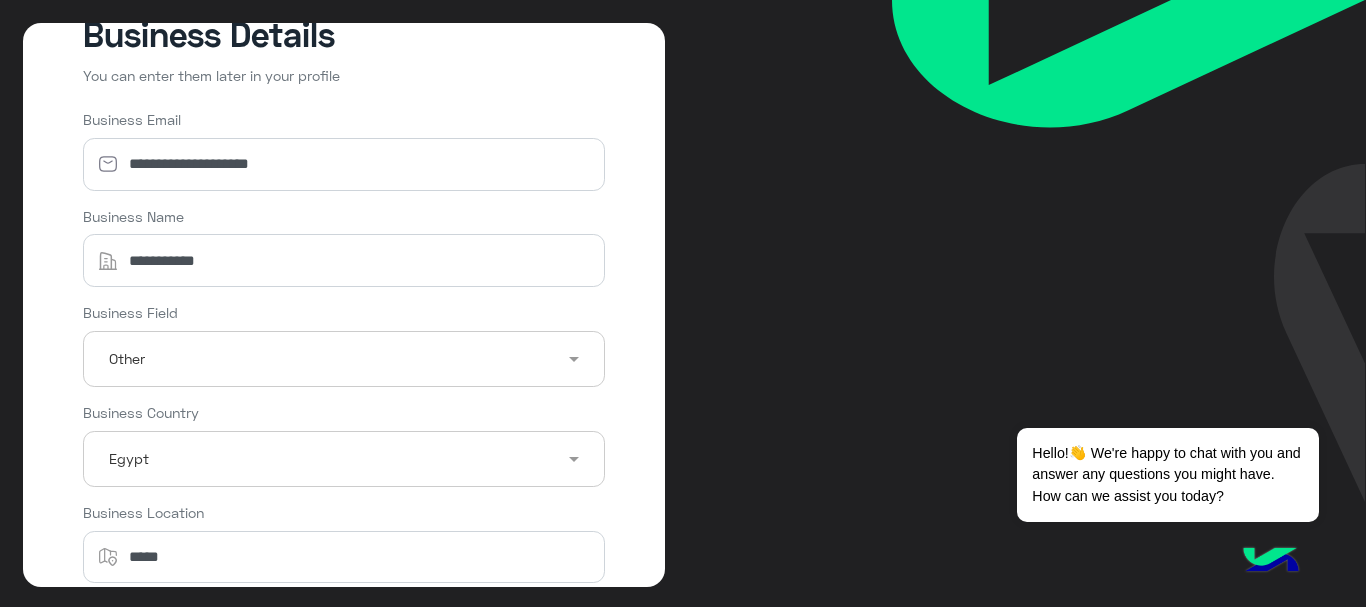 scroll, scrollTop: 223, scrollLeft: 0, axis: vertical 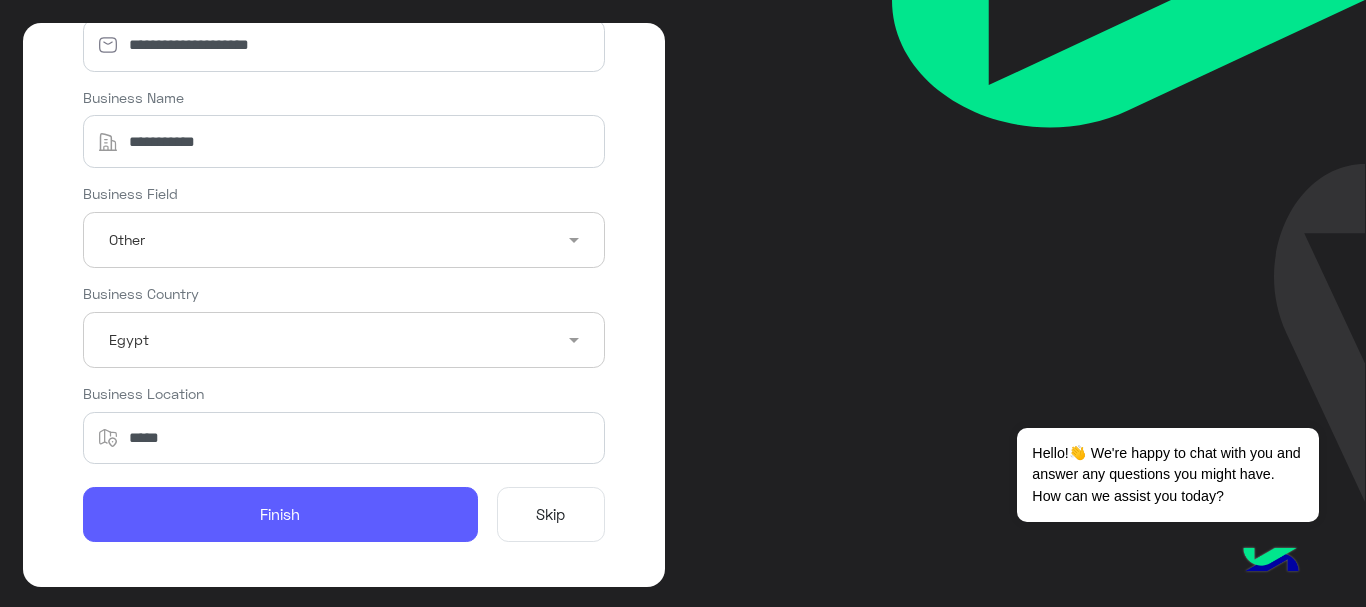click on "Finish" 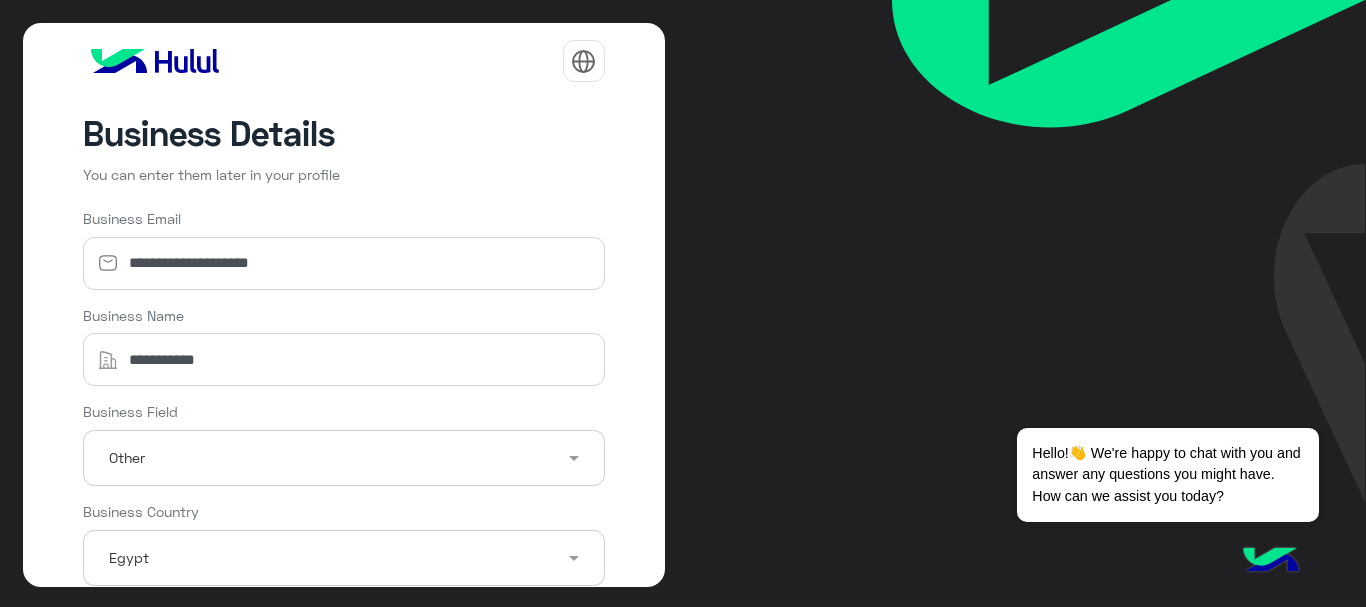 scroll, scrollTop: 0, scrollLeft: 0, axis: both 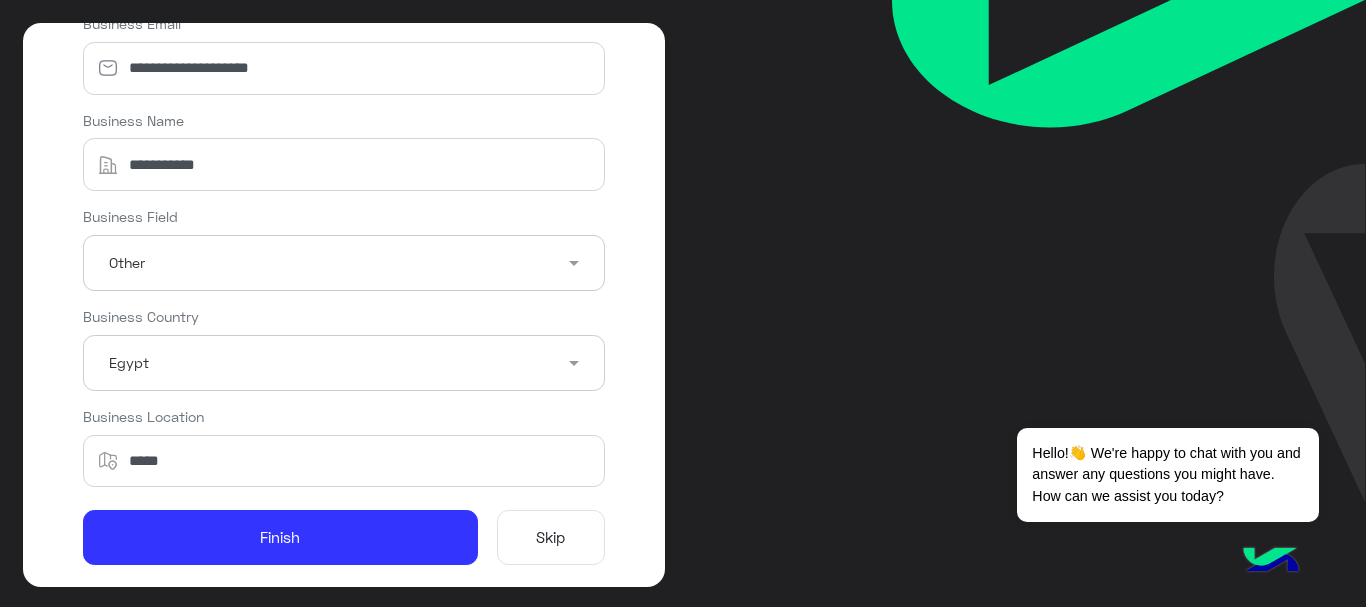 click on "Business Field Choose your business field × Other" 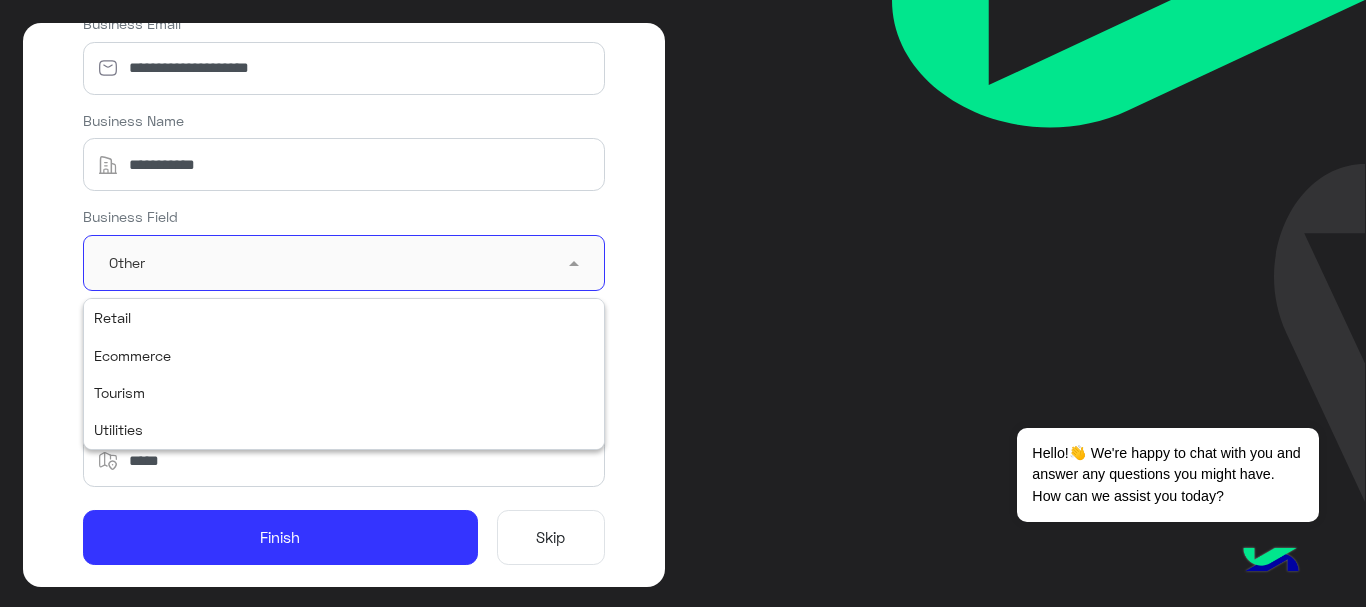 click 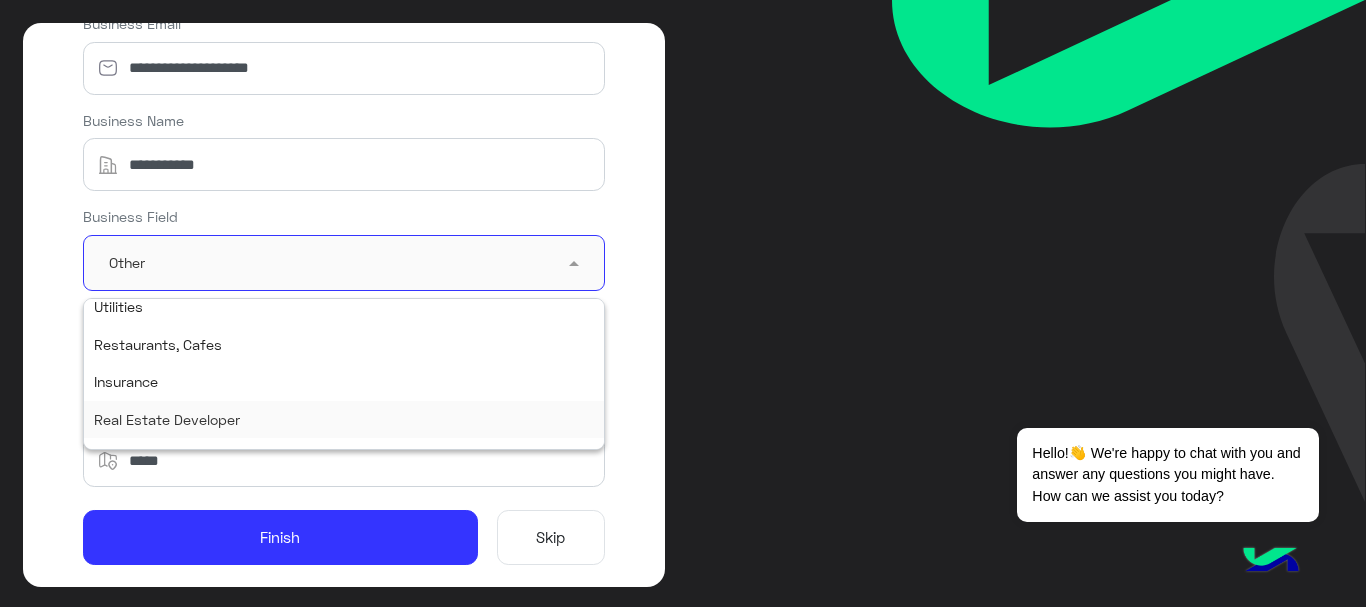 scroll, scrollTop: 0, scrollLeft: 0, axis: both 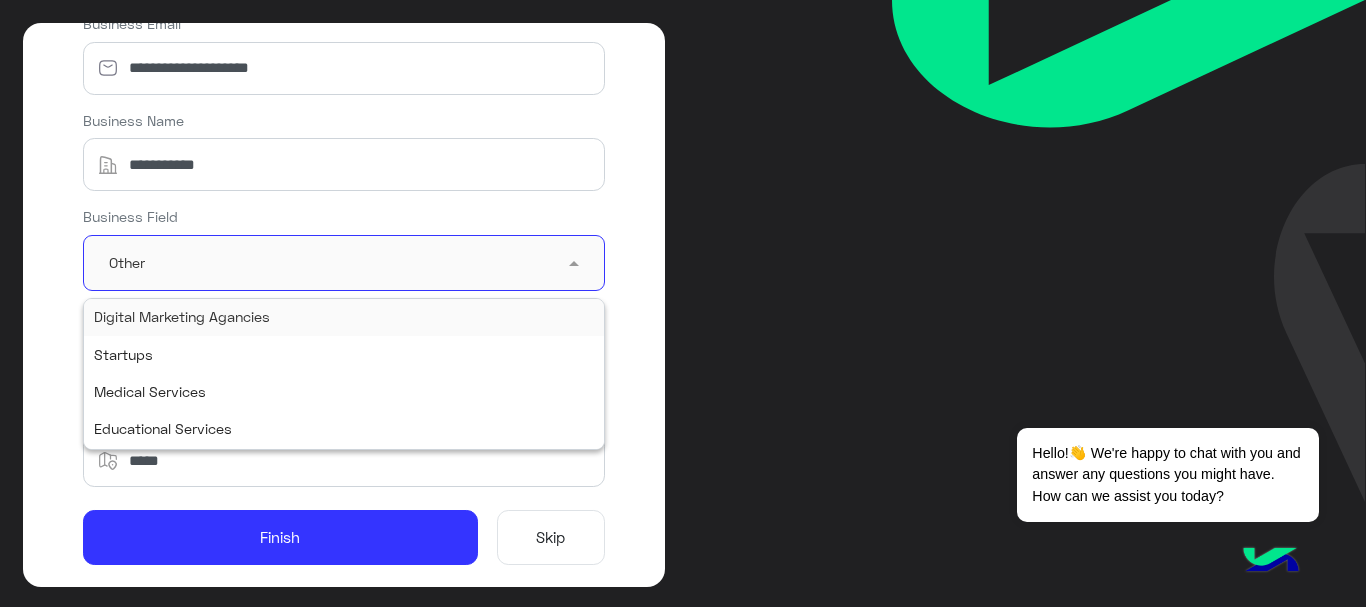 click on "Digital Marketing Agancies" at bounding box center (182, 316) 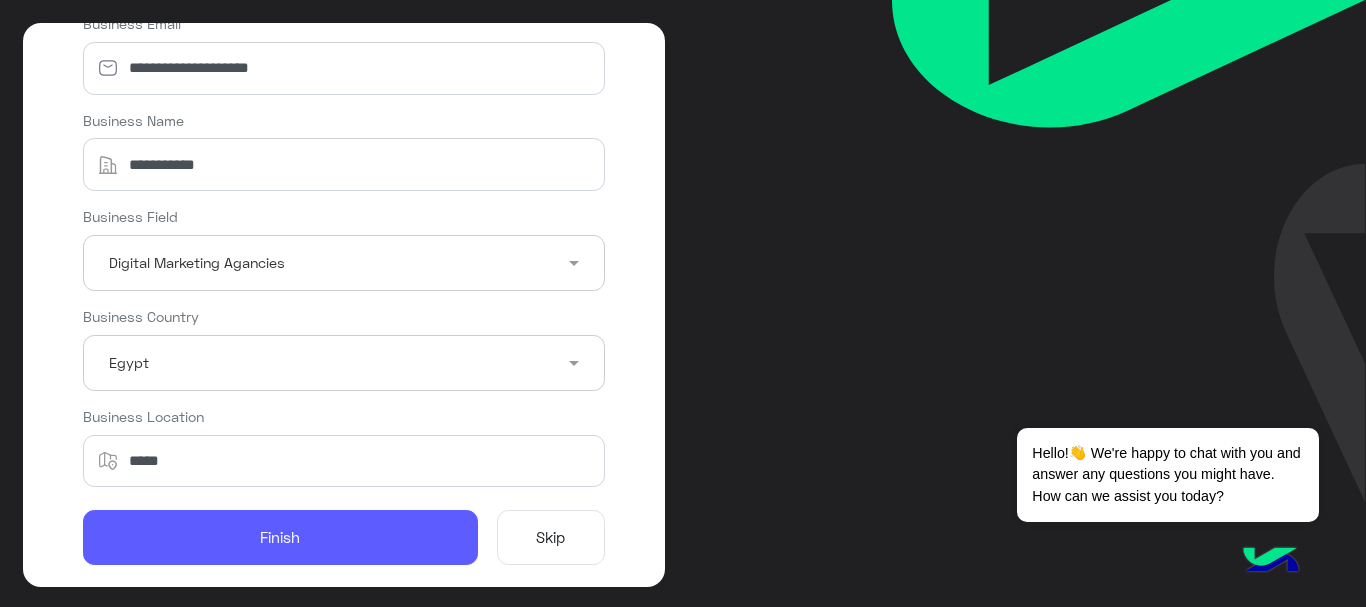 click on "Finish" 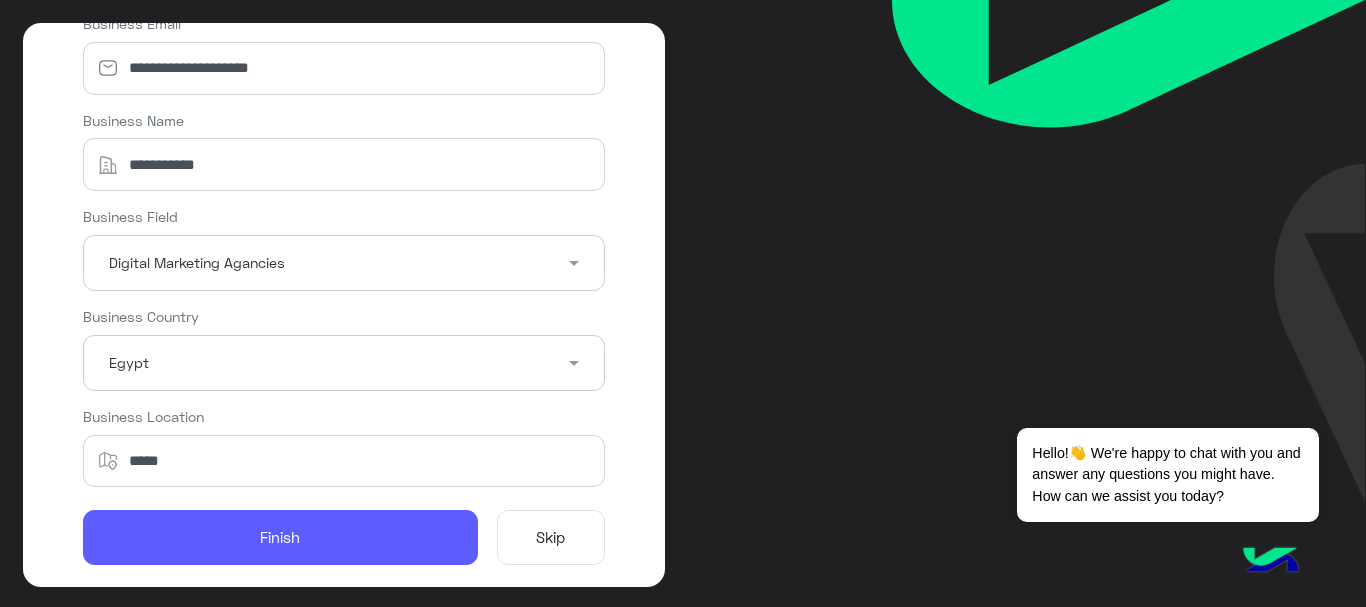 click on "Finish" 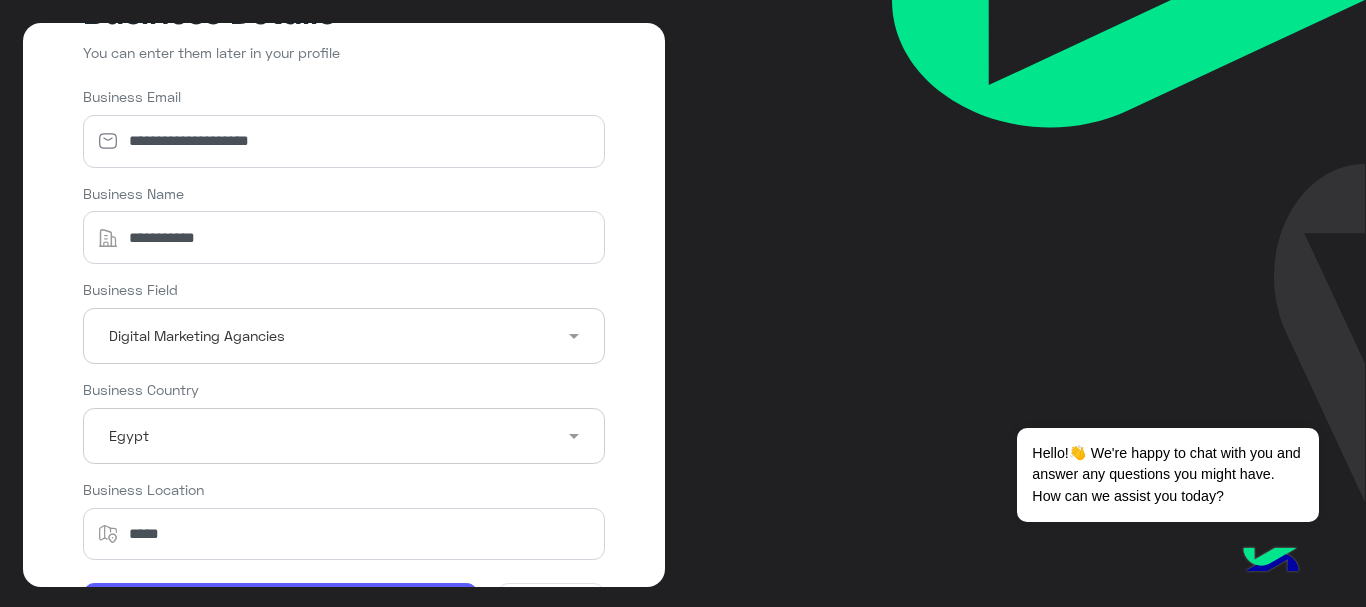 scroll, scrollTop: 0, scrollLeft: 0, axis: both 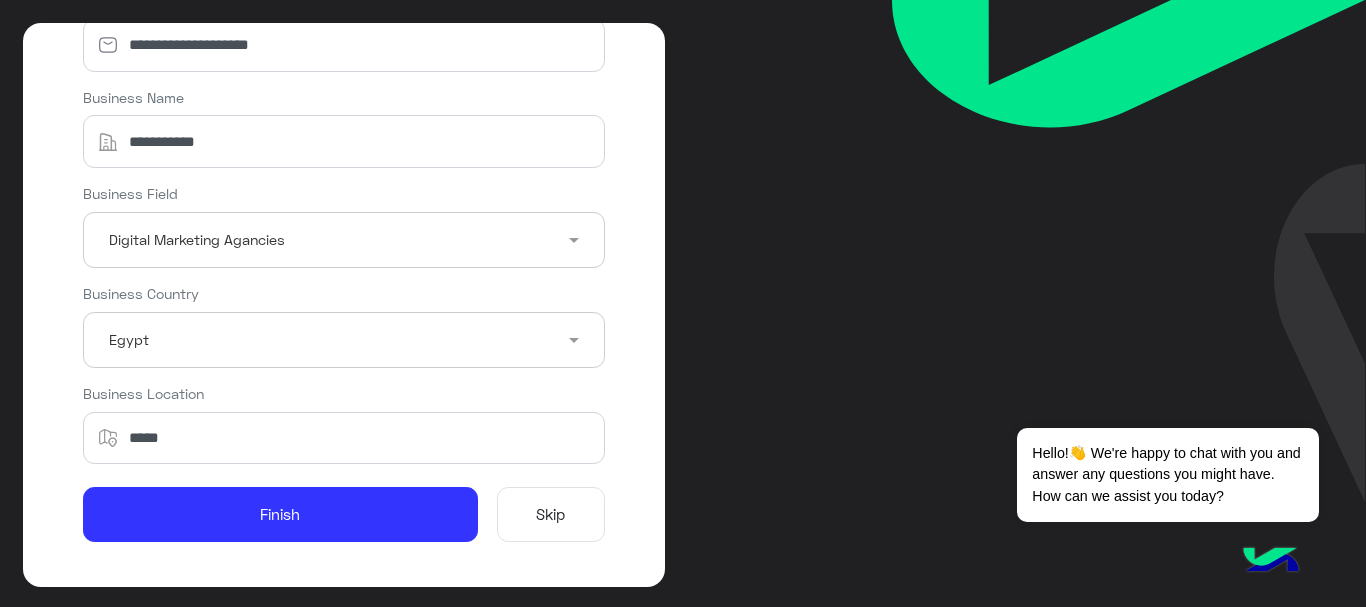 click on "Skip" 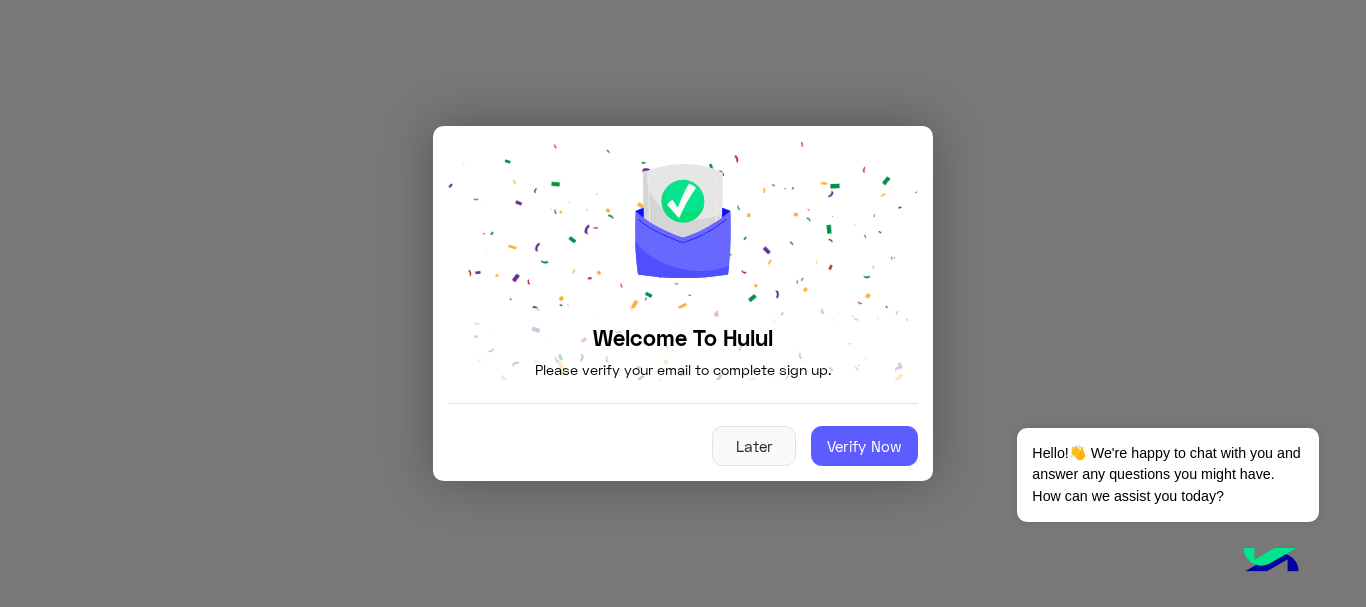 click on "Verify Now" 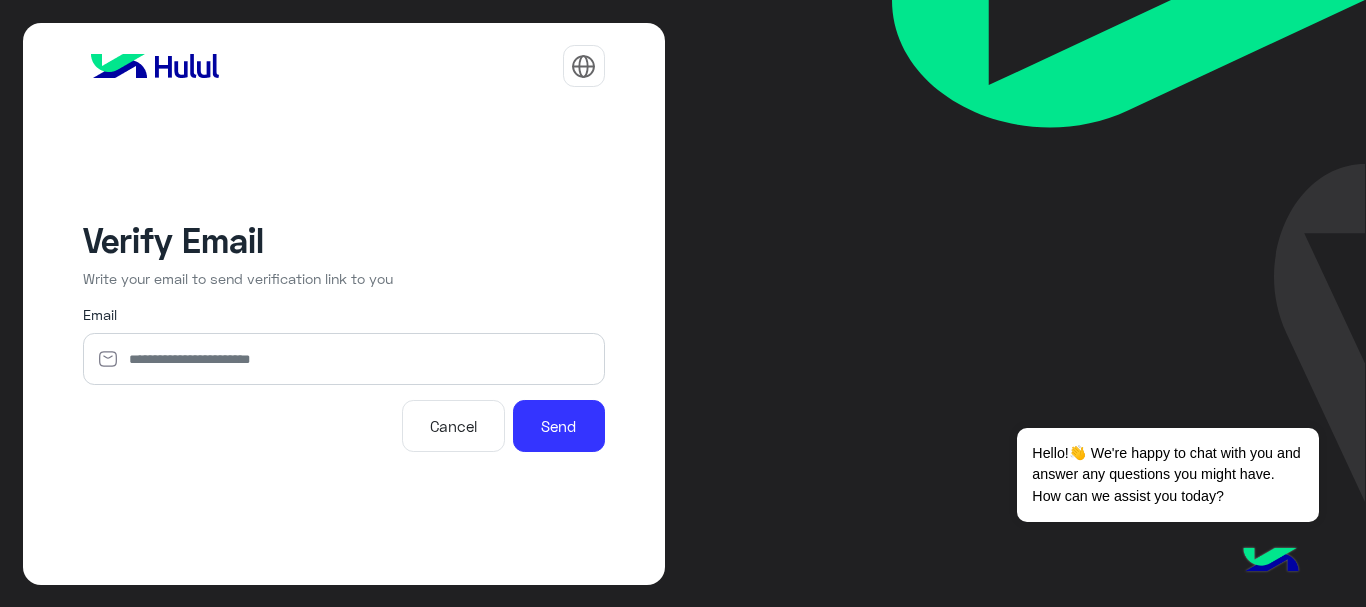 type on "**********" 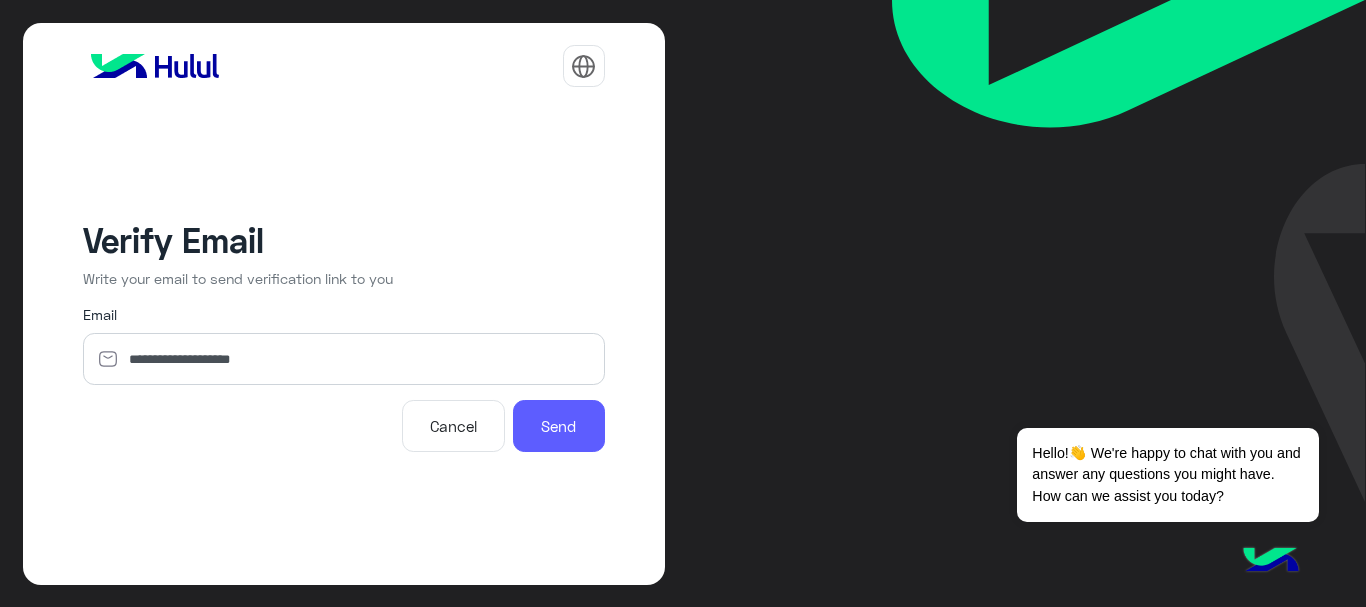 click on "Send" 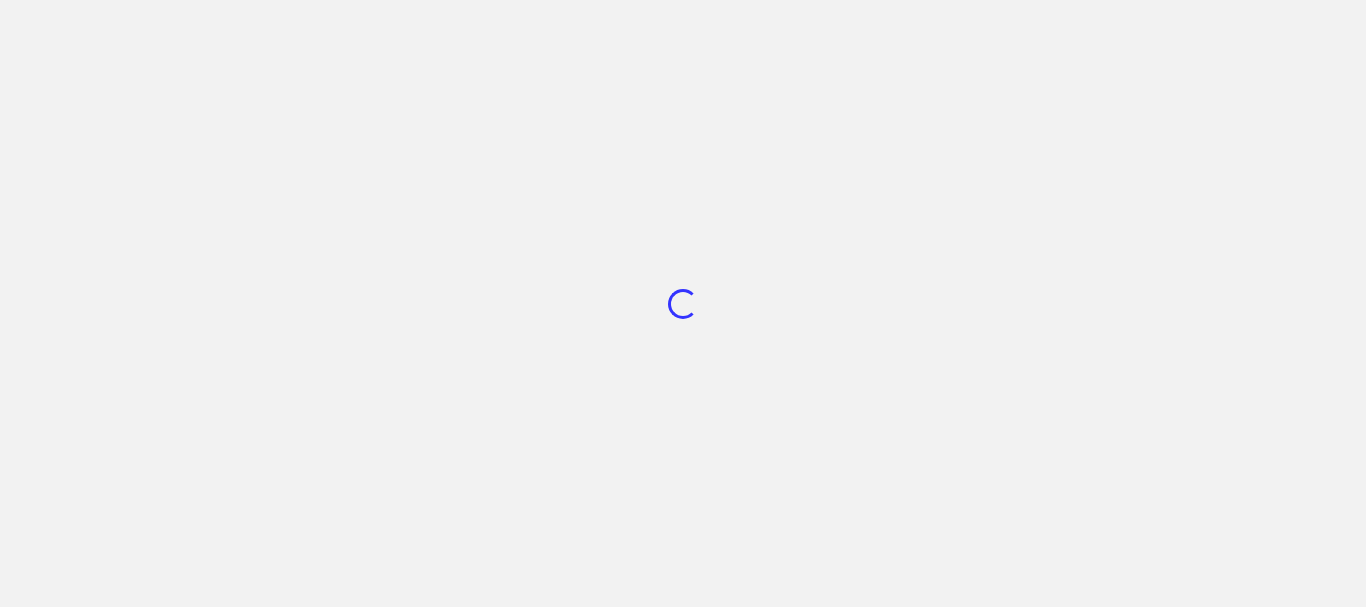 scroll, scrollTop: 0, scrollLeft: 0, axis: both 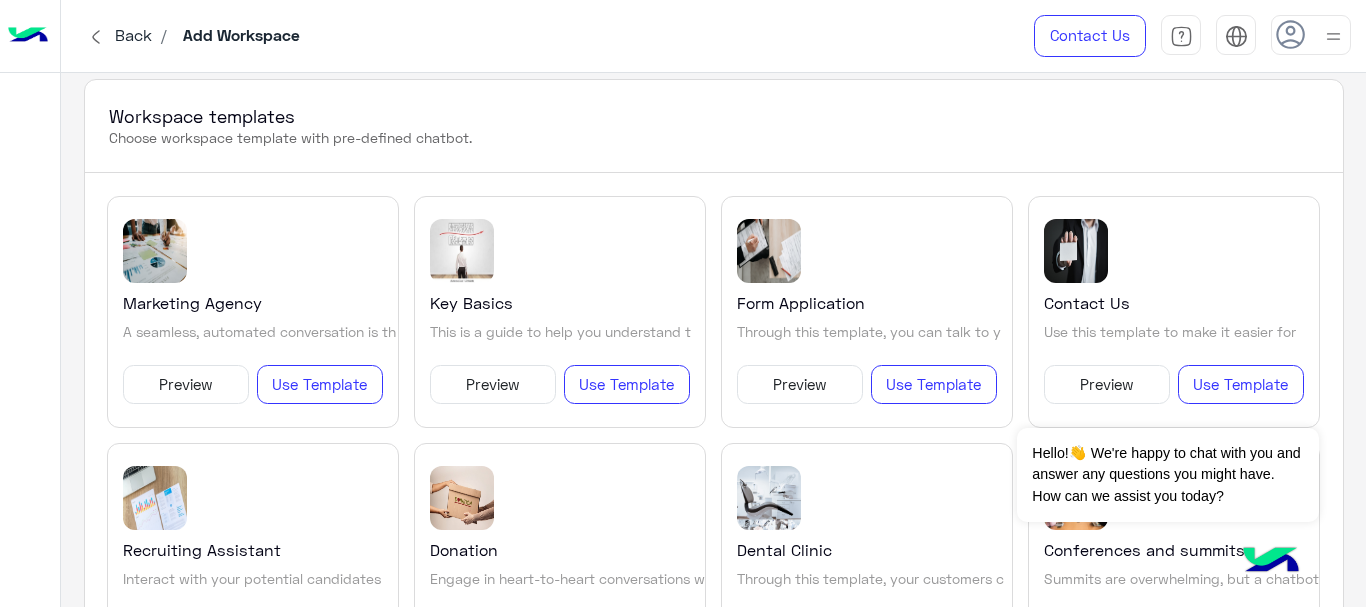 click on "Preview" at bounding box center [186, 385] 